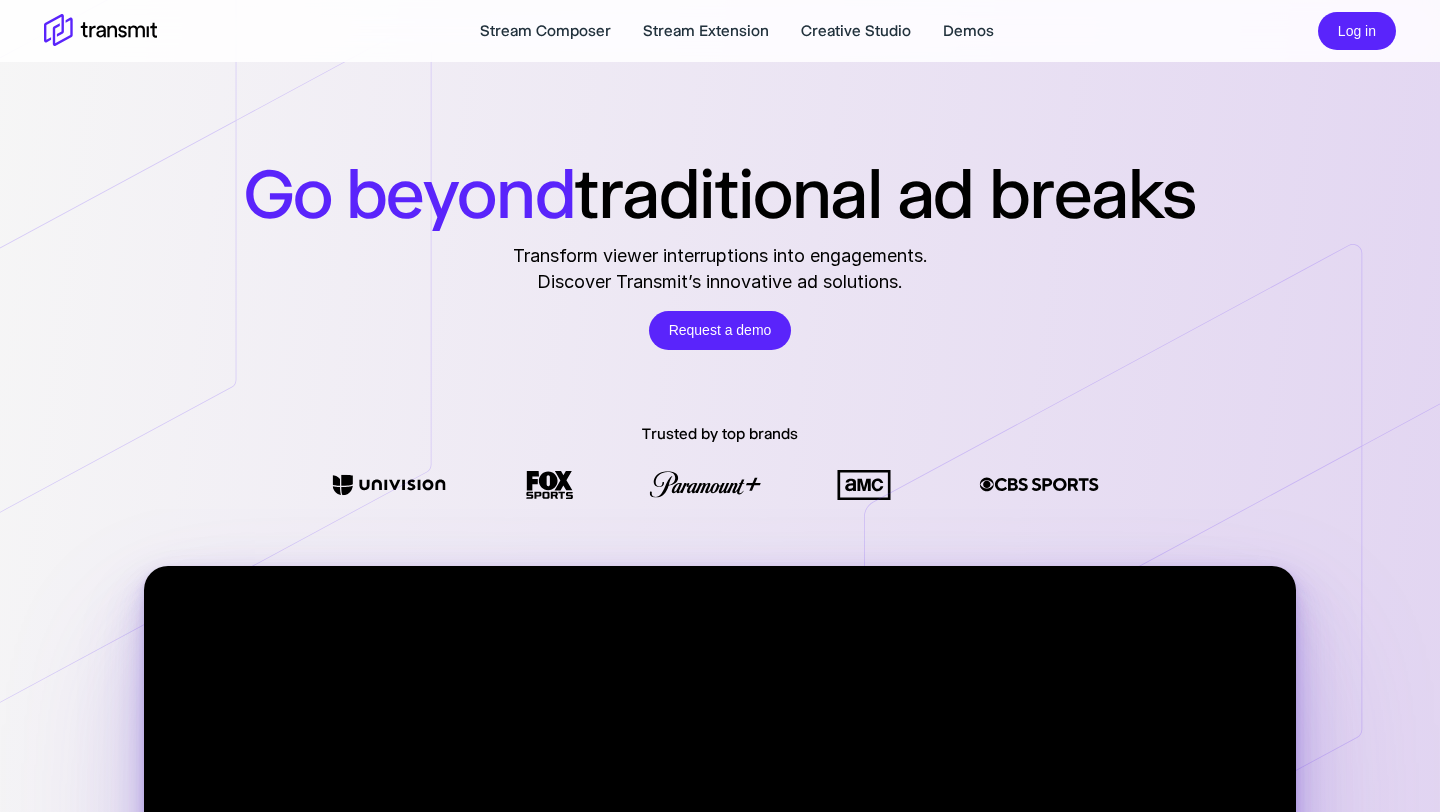 scroll, scrollTop: 4159, scrollLeft: 0, axis: vertical 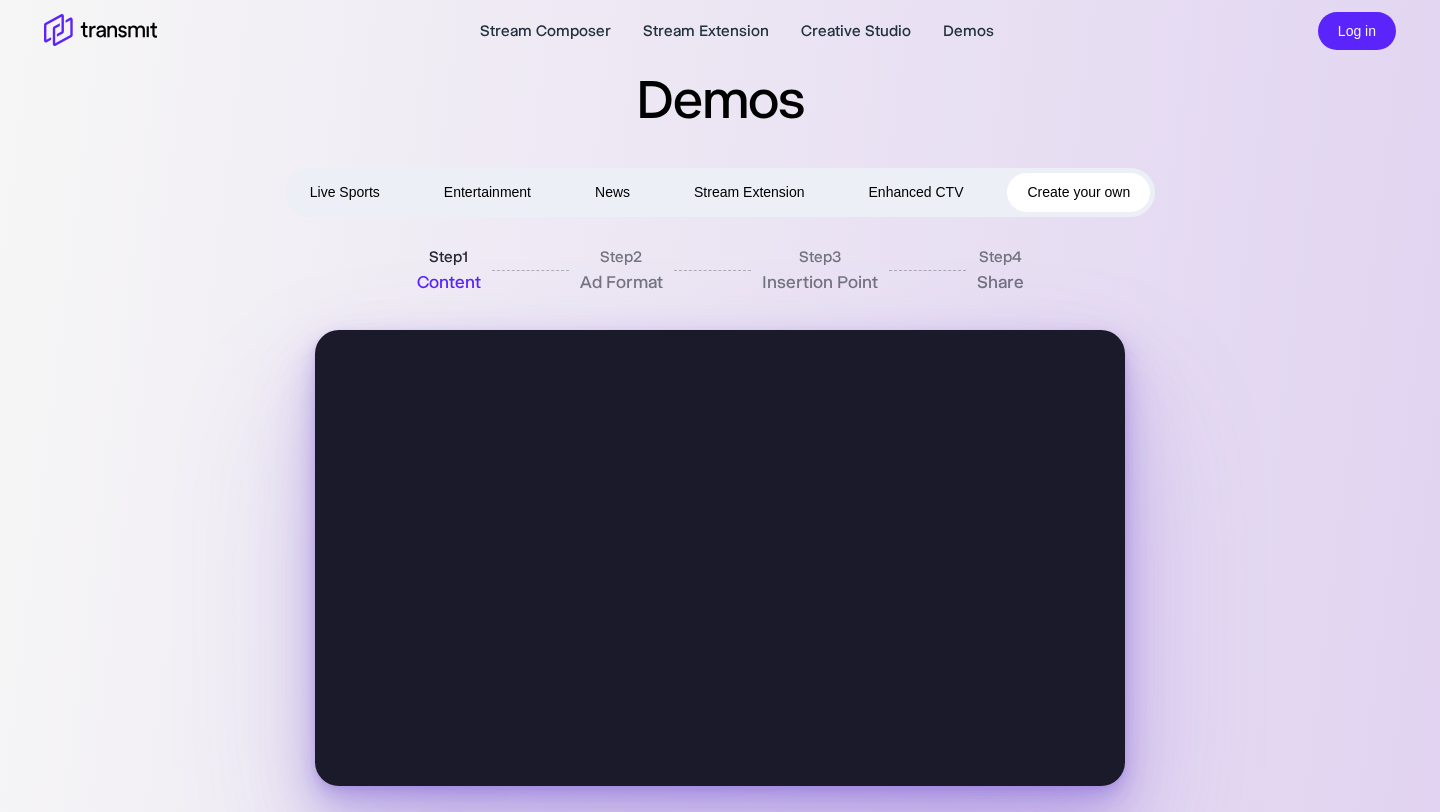 click on "Demos" at bounding box center [720, 99] 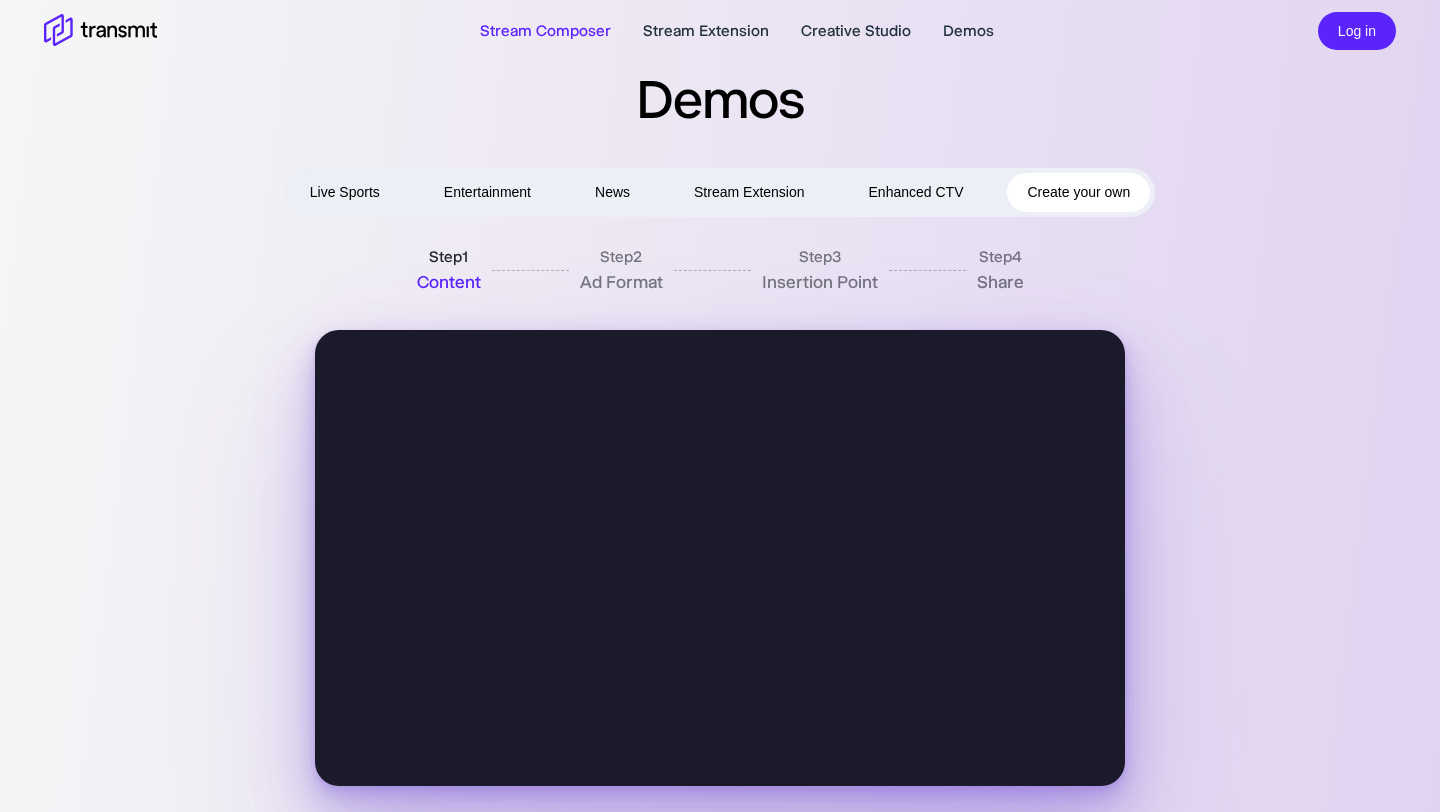click on "Stream Composer" at bounding box center (545, 31) 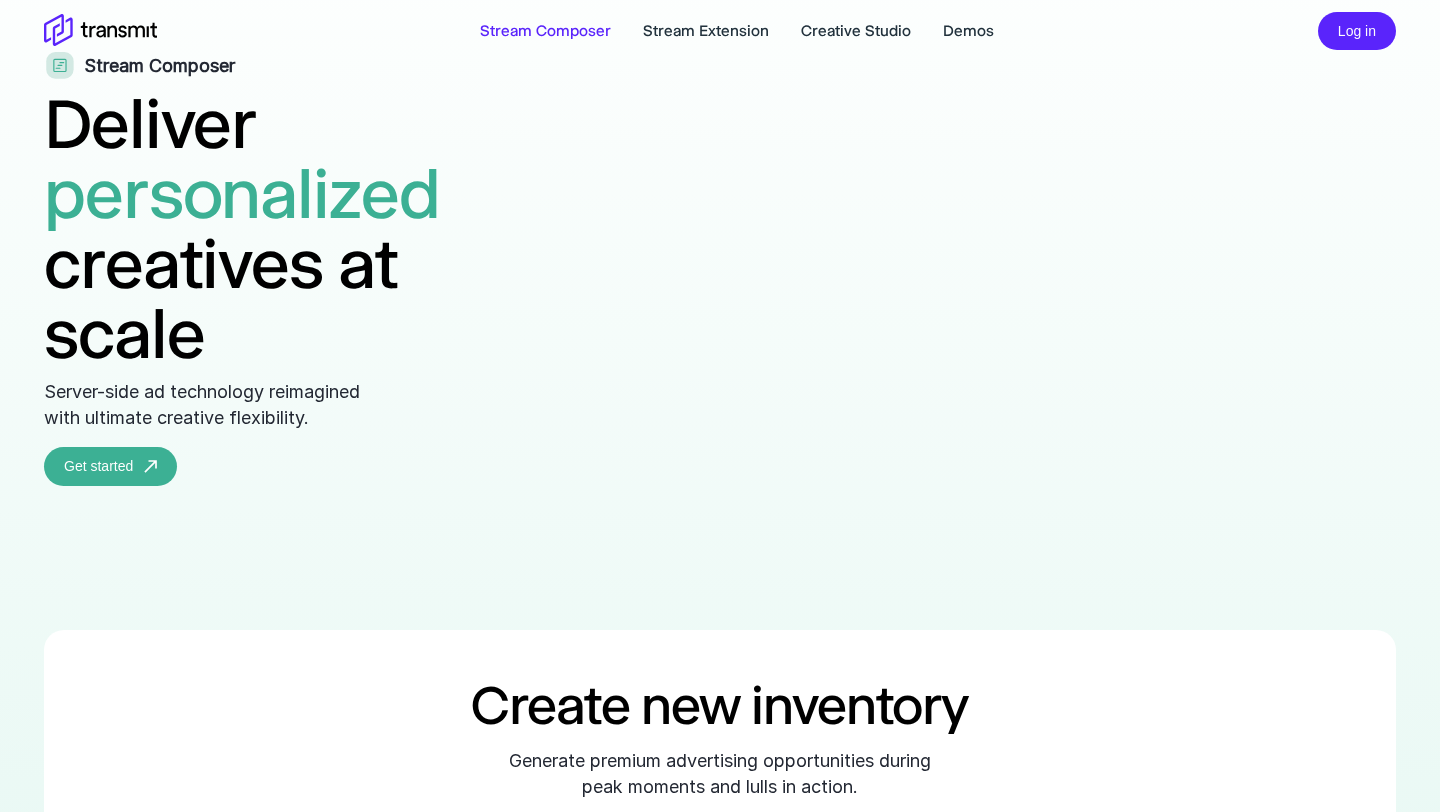 scroll, scrollTop: 0, scrollLeft: 0, axis: both 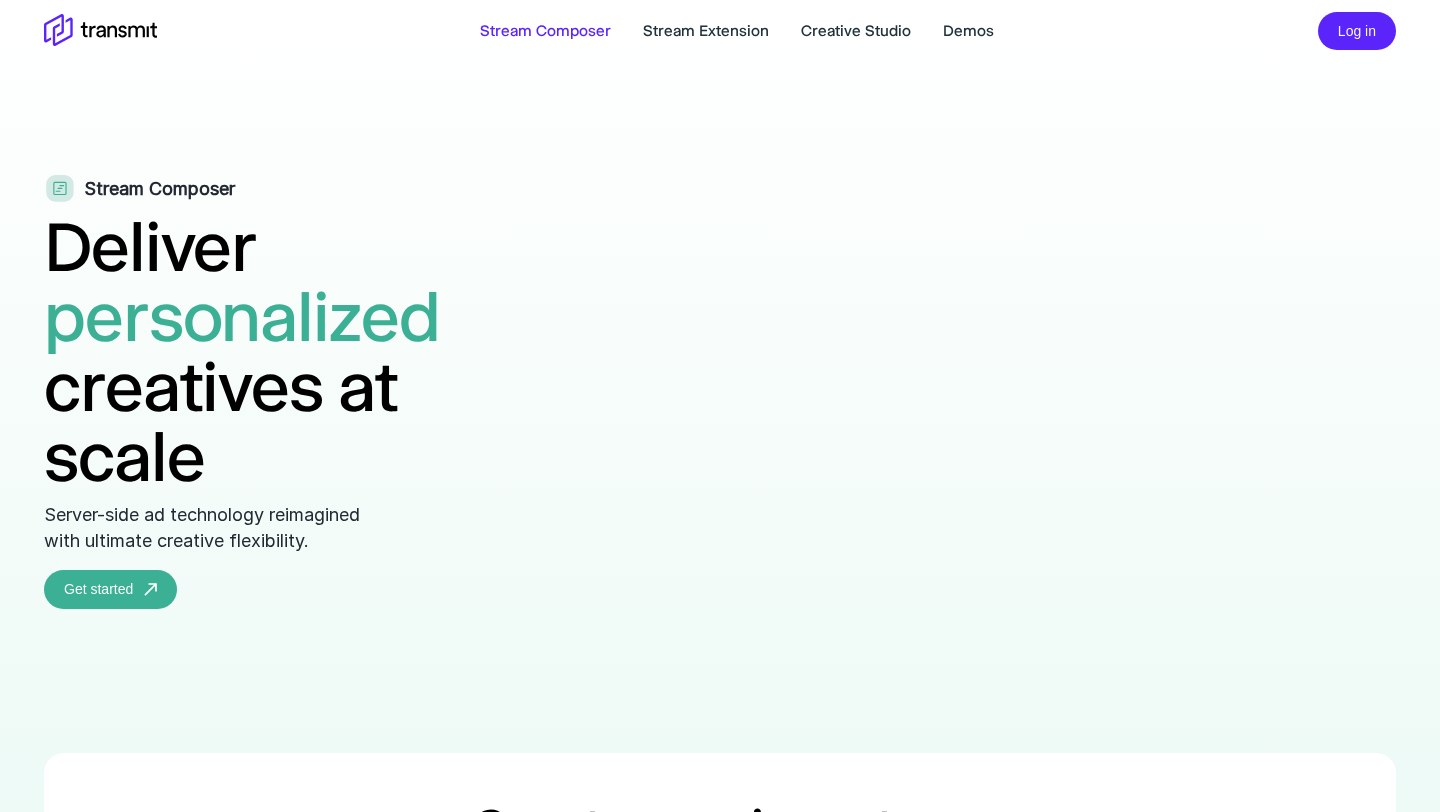 click on "Stream Composer Stream Extension Creative Studio Demos Log in" at bounding box center (720, 31) 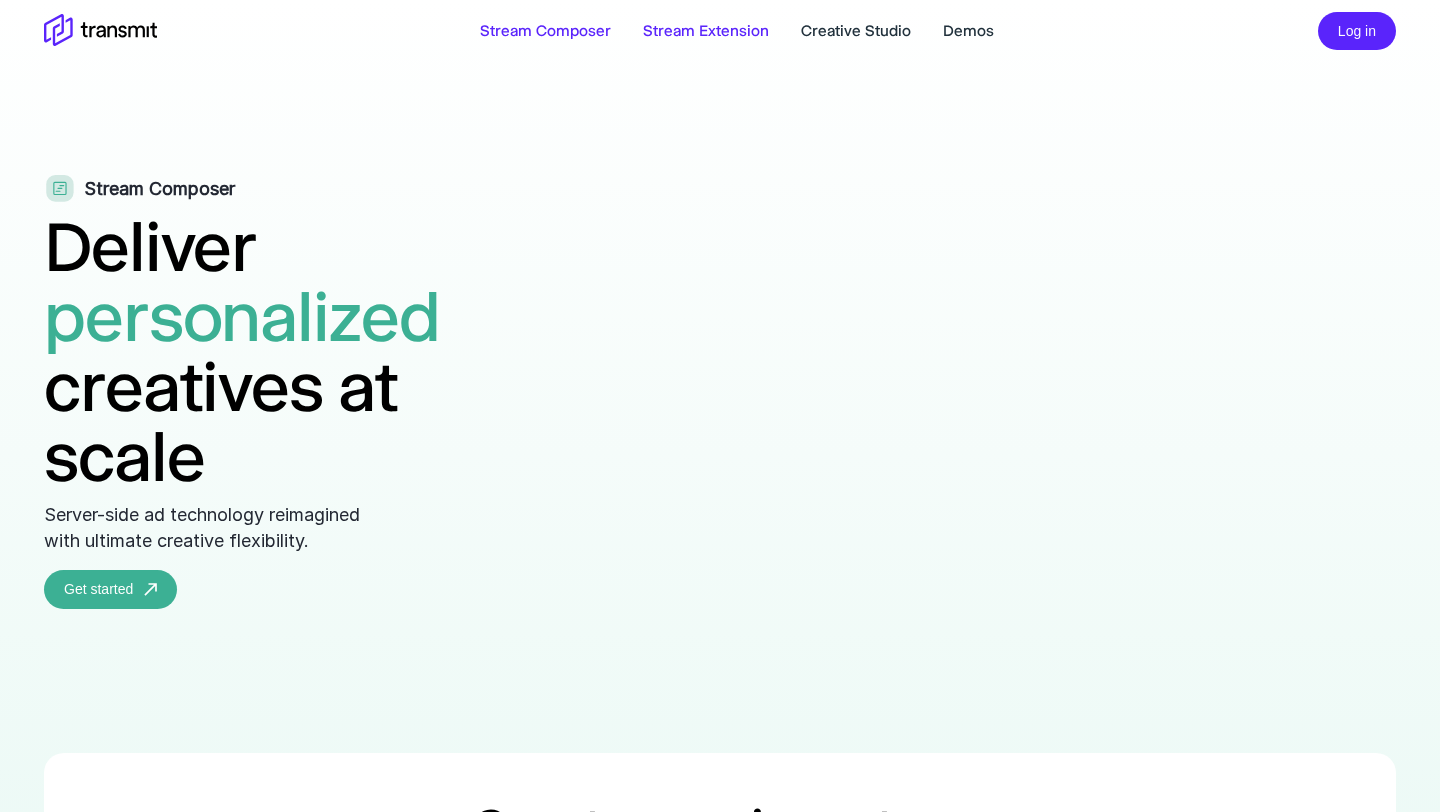 click on "Stream Extension" at bounding box center [706, 31] 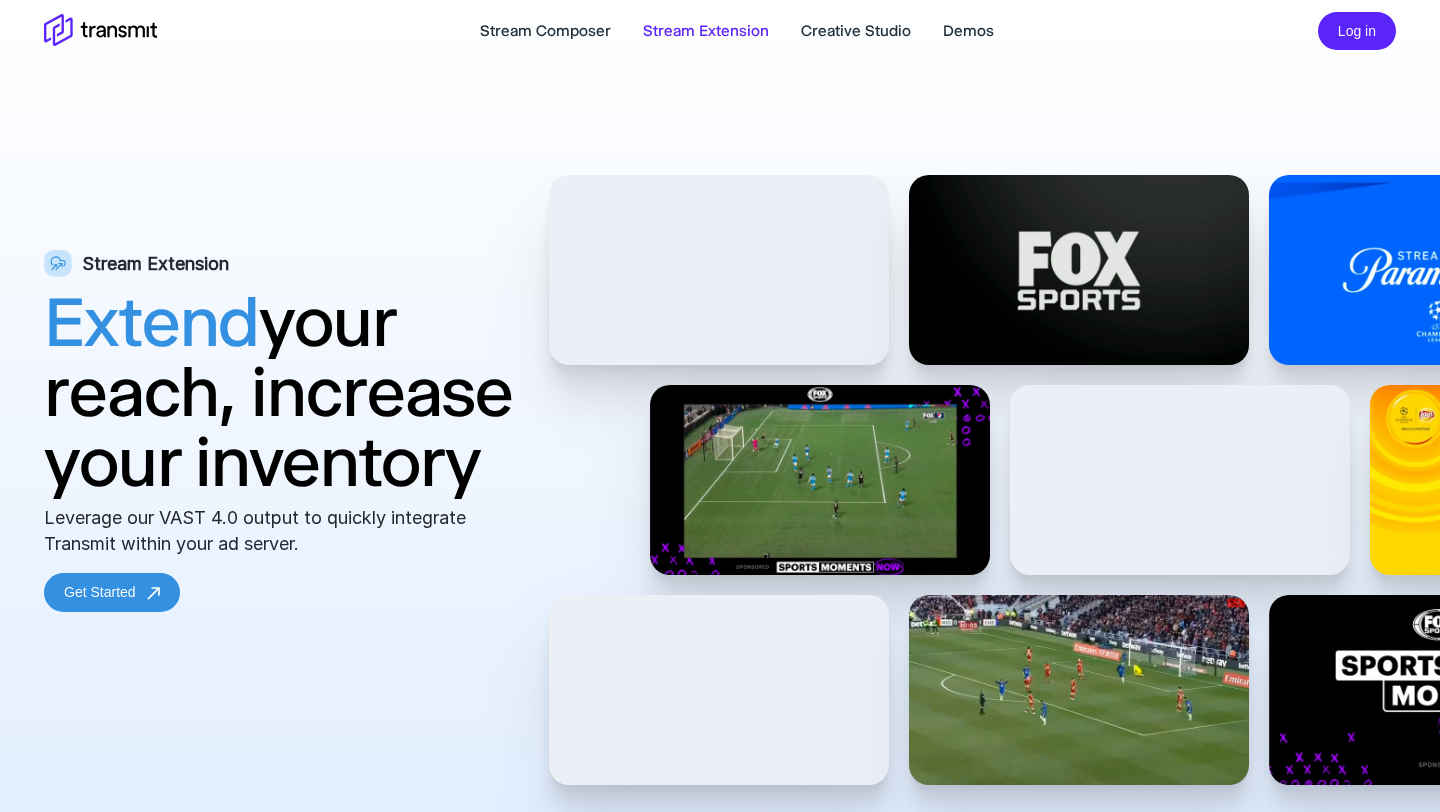 click at bounding box center [100, 31] 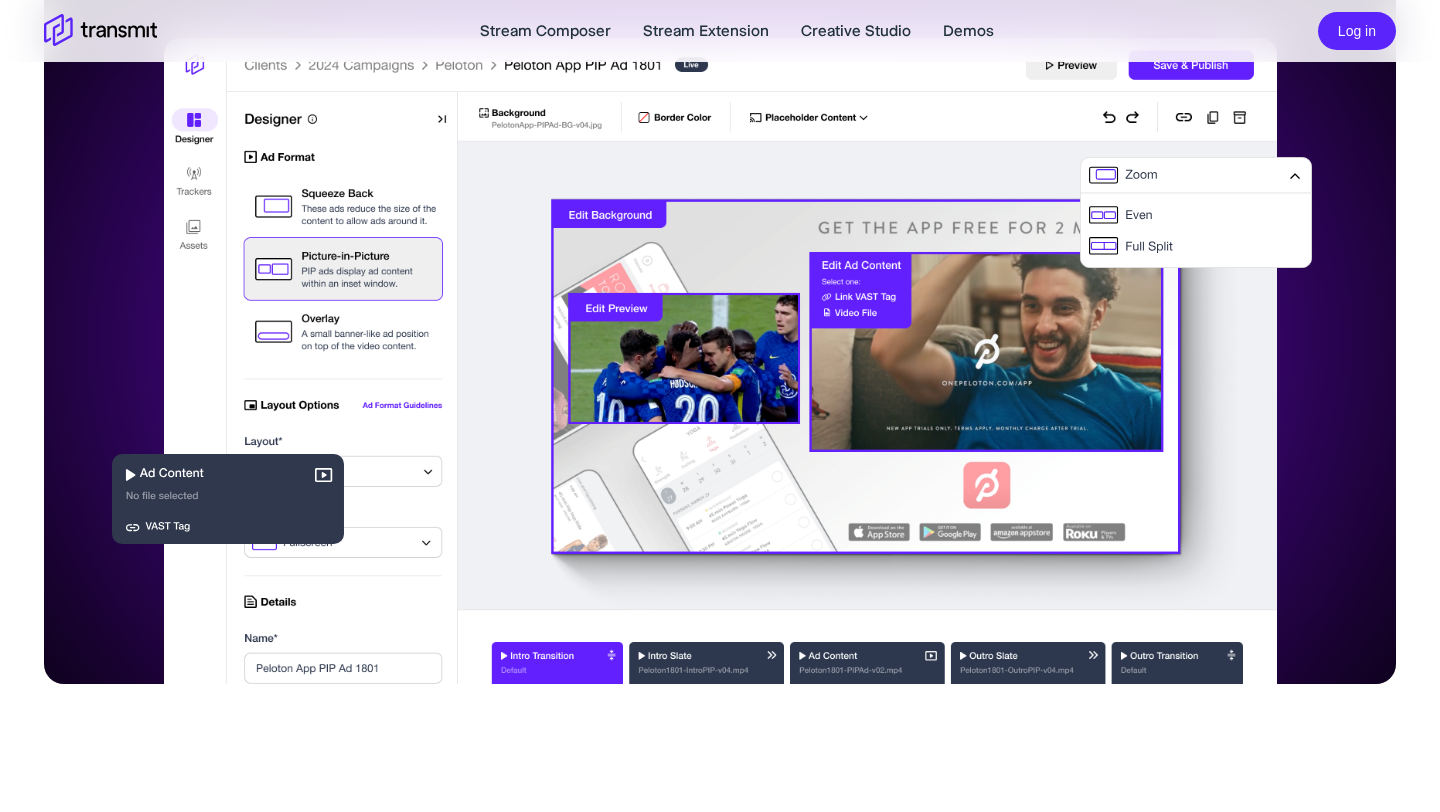 scroll, scrollTop: 5675, scrollLeft: 0, axis: vertical 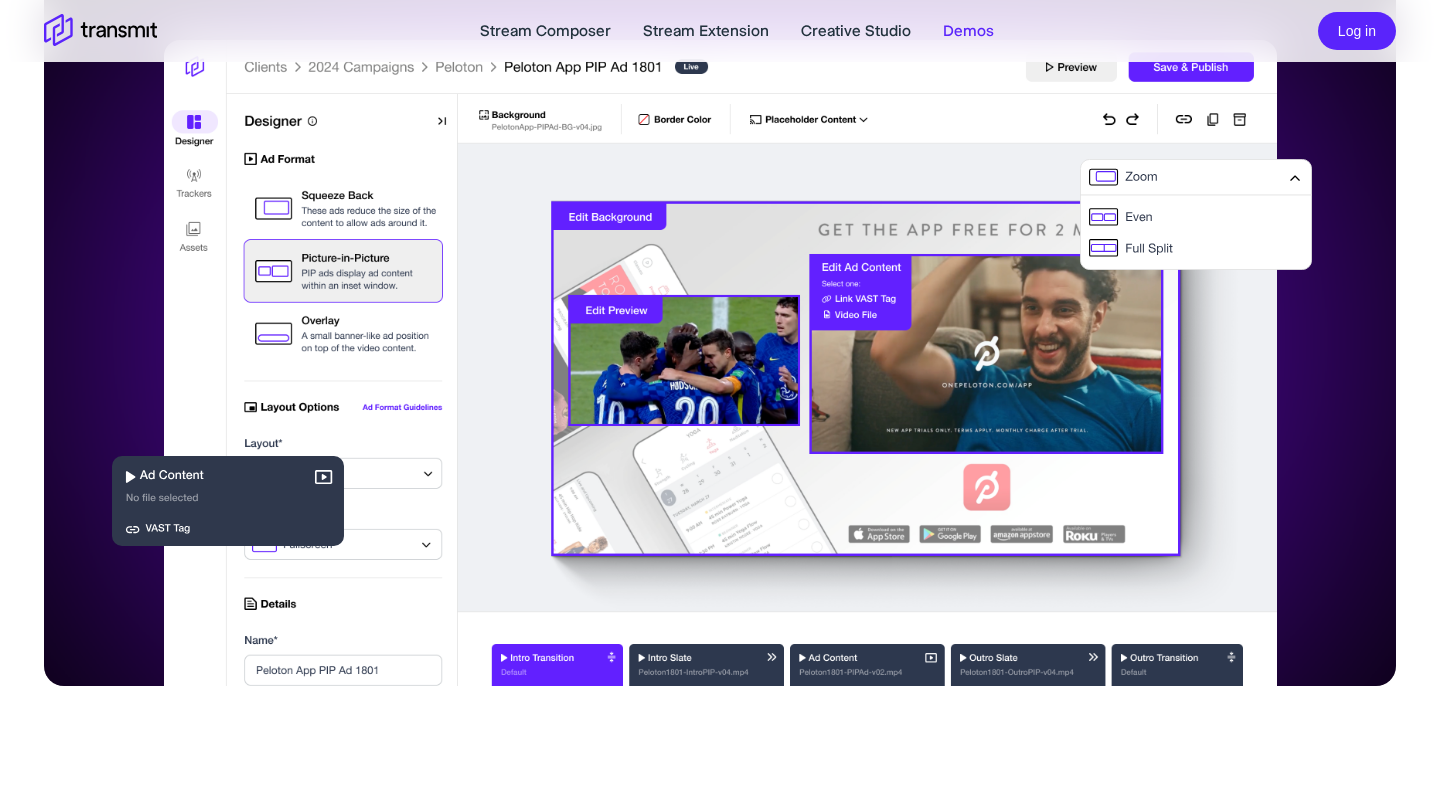 click on "Demos" at bounding box center (968, 31) 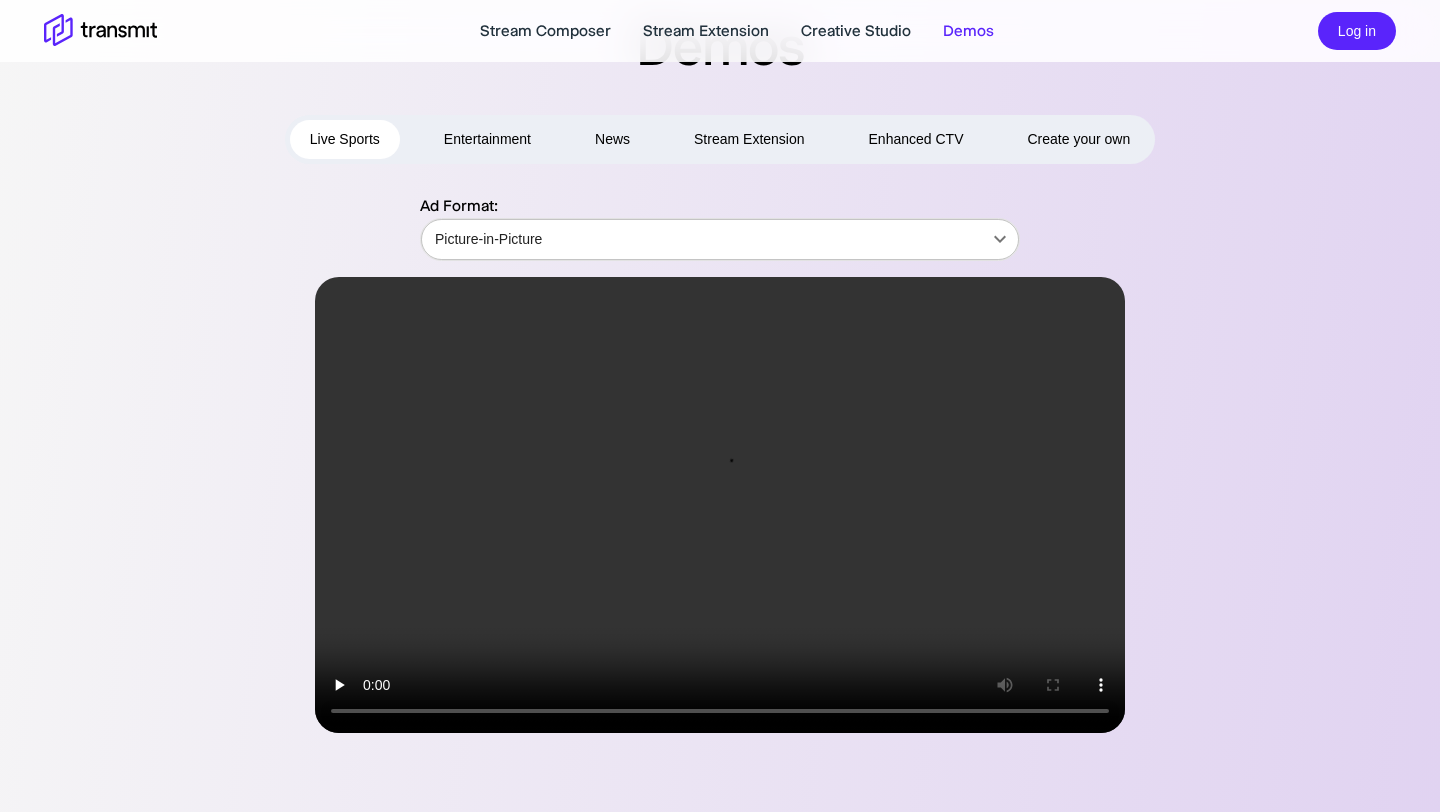 scroll, scrollTop: 56, scrollLeft: 0, axis: vertical 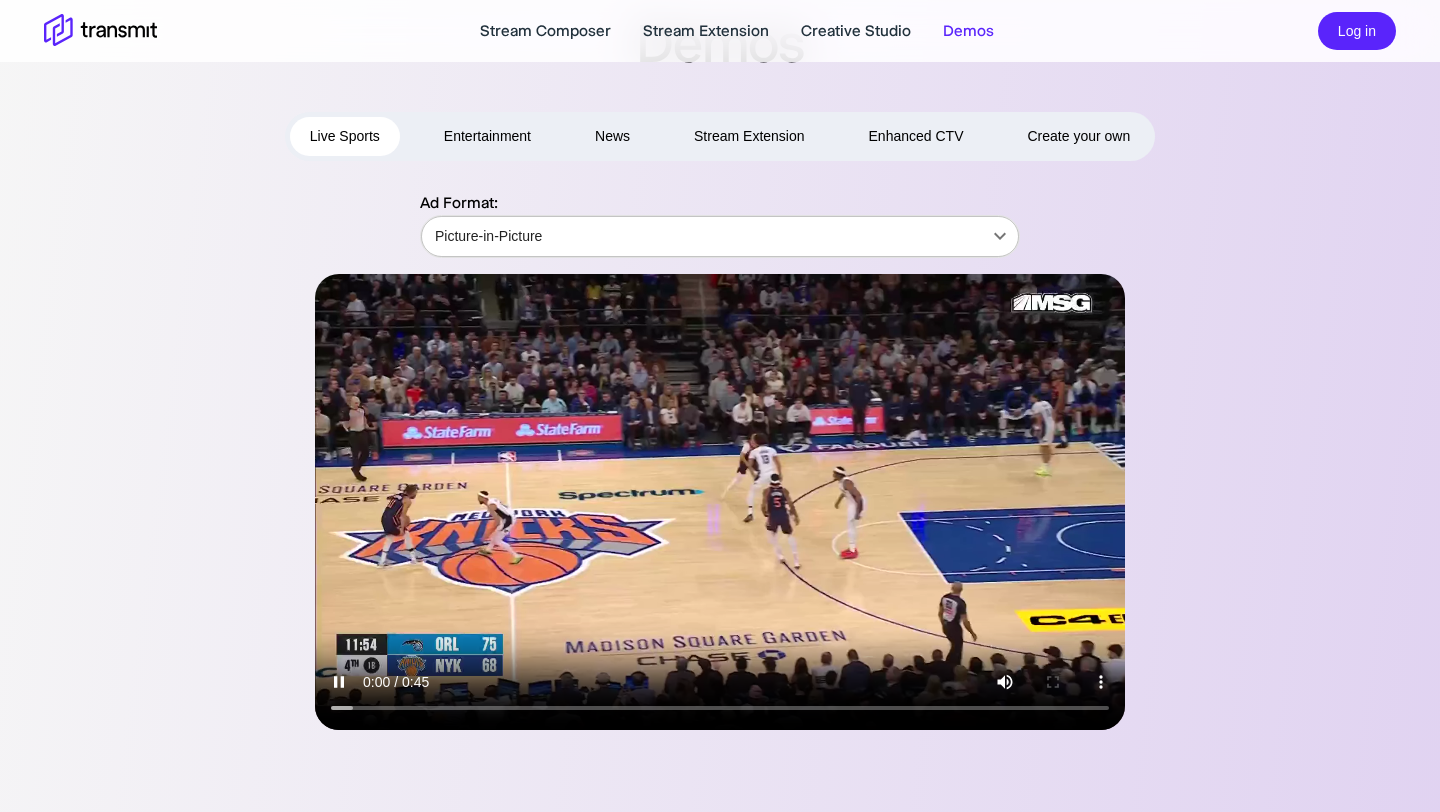 click on "Stream Composer Stream Extension Creative Studio Demos Log in Demos Live Sports Entertainment News Stream Extension Enhanced CTV Create your own Ad Format: Picture-in-Picture Picture-in-Picture ​ Product Stream Composer Stream Extension Creative Studio Demos Careers Press Request a Demo Contact Us Policies Privacy Policy Security Policy Follow Us X Instagram LinkedIn ©  2025  Transmit. All Rights Reserved. Site by   Wheelhouse." at bounding box center [720, 350] 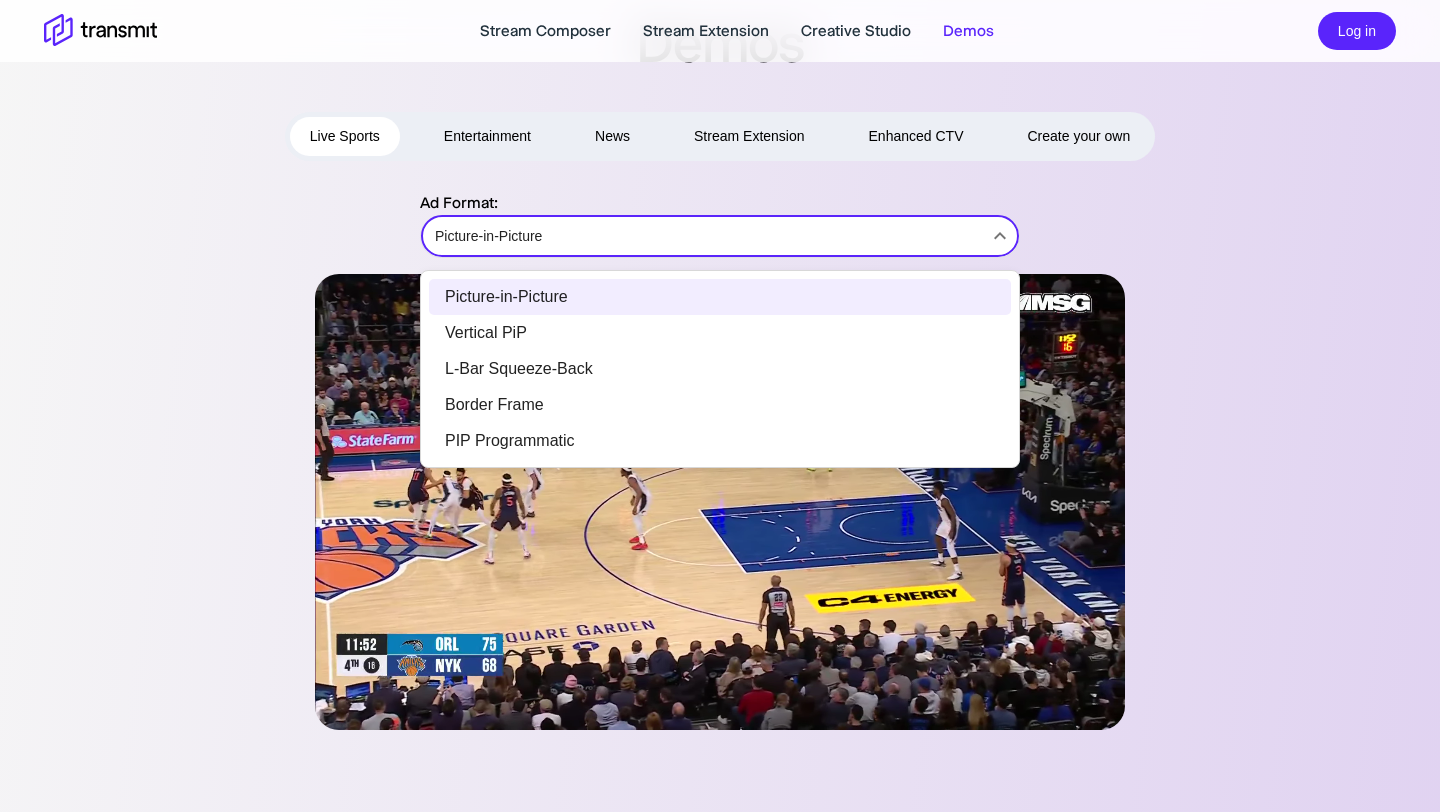 click on "Vertical PiP" at bounding box center [720, 333] 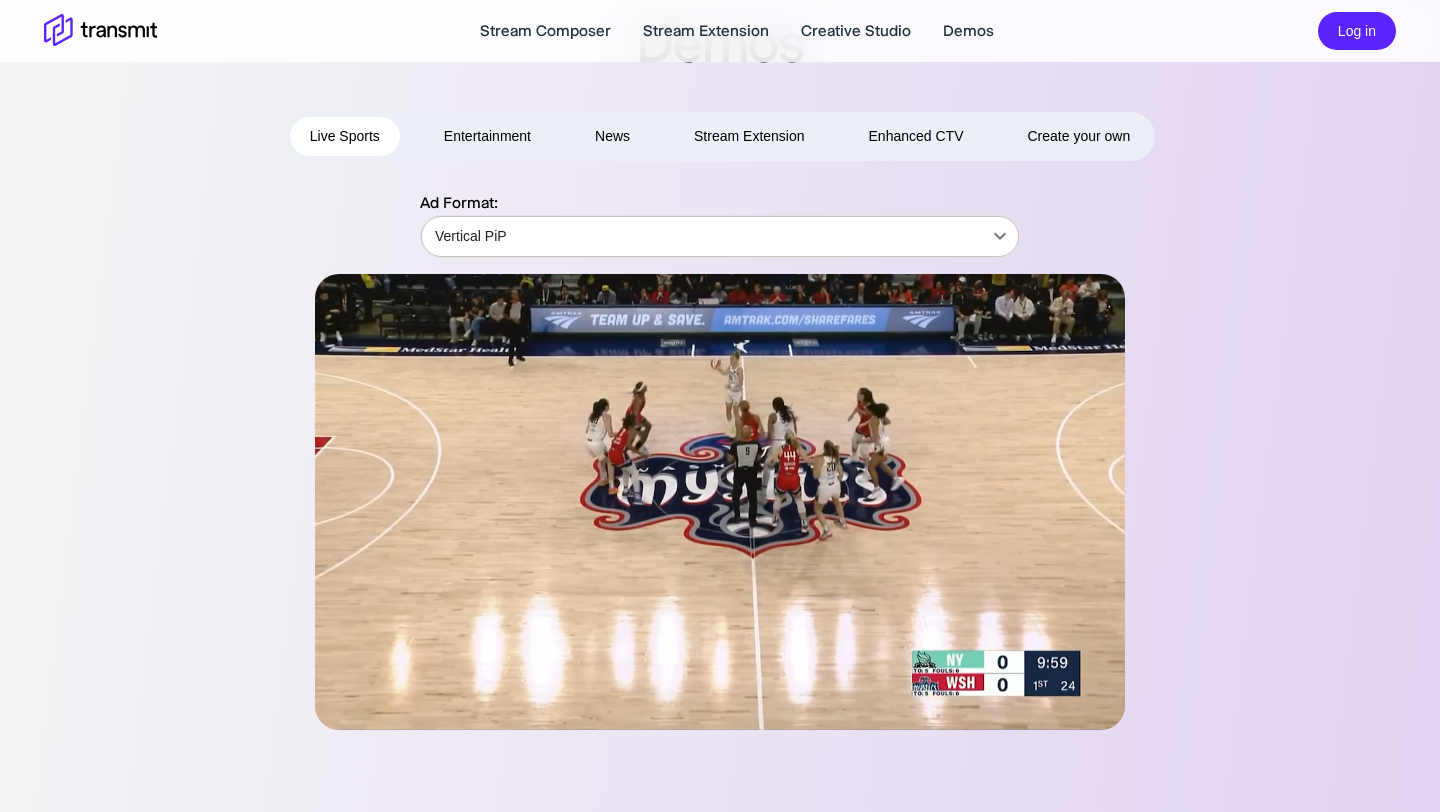 click on "Stream Composer Stream Extension Creative Studio Demos Log in Demos Live Sports Entertainment News Stream Extension Enhanced CTV Create your own Ad Format: Vertical PiP Vertical PiP ​ Product Stream Composer Stream Extension Creative Studio Demos Careers Press Request a Demo Contact Us Policies Privacy Policy Security Policy Follow Us X Instagram LinkedIn ©  [YEAR]  Transmit. All Rights Reserved. Site by   Wheelhouse." at bounding box center (720, 350) 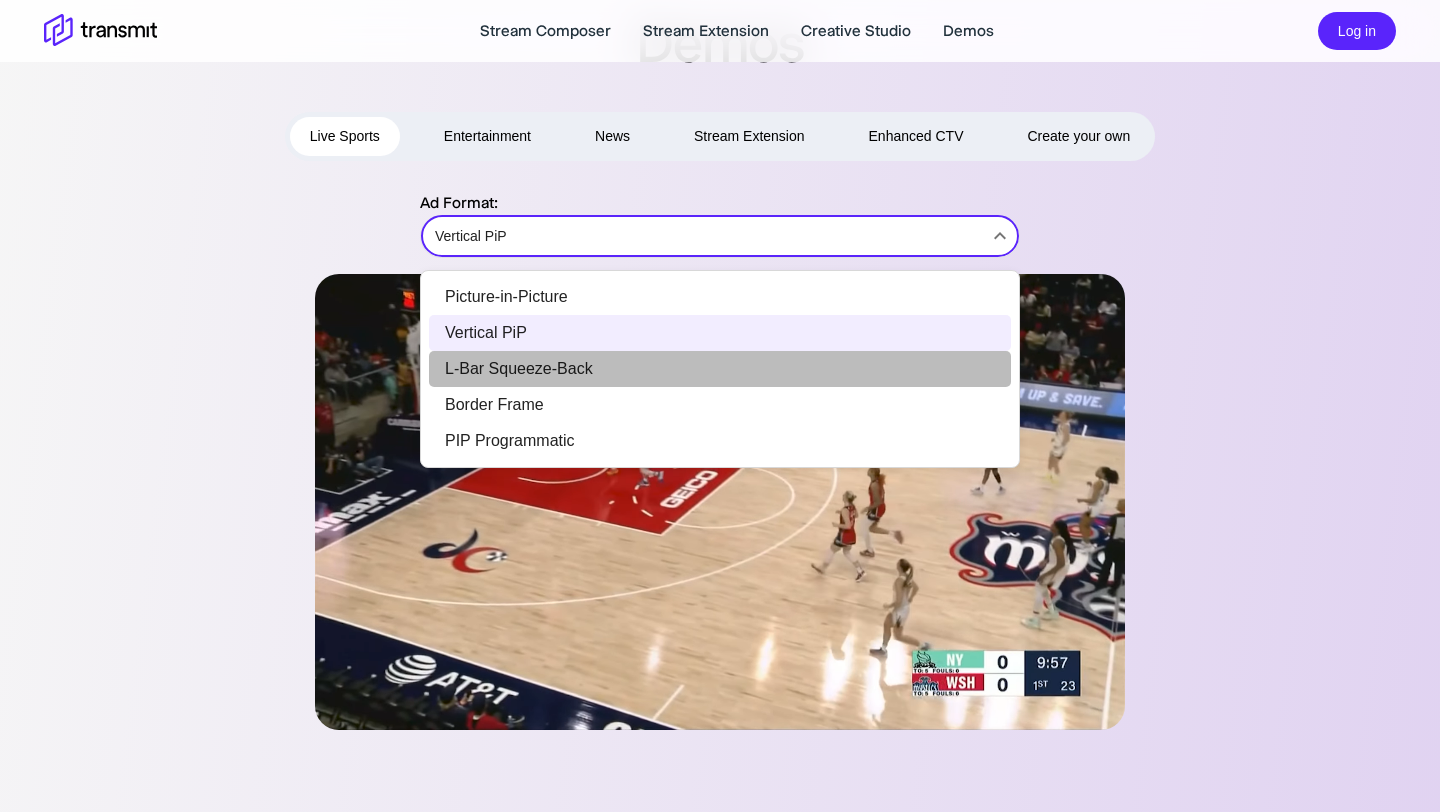 click on "L-Bar Squeeze-Back" at bounding box center [720, 369] 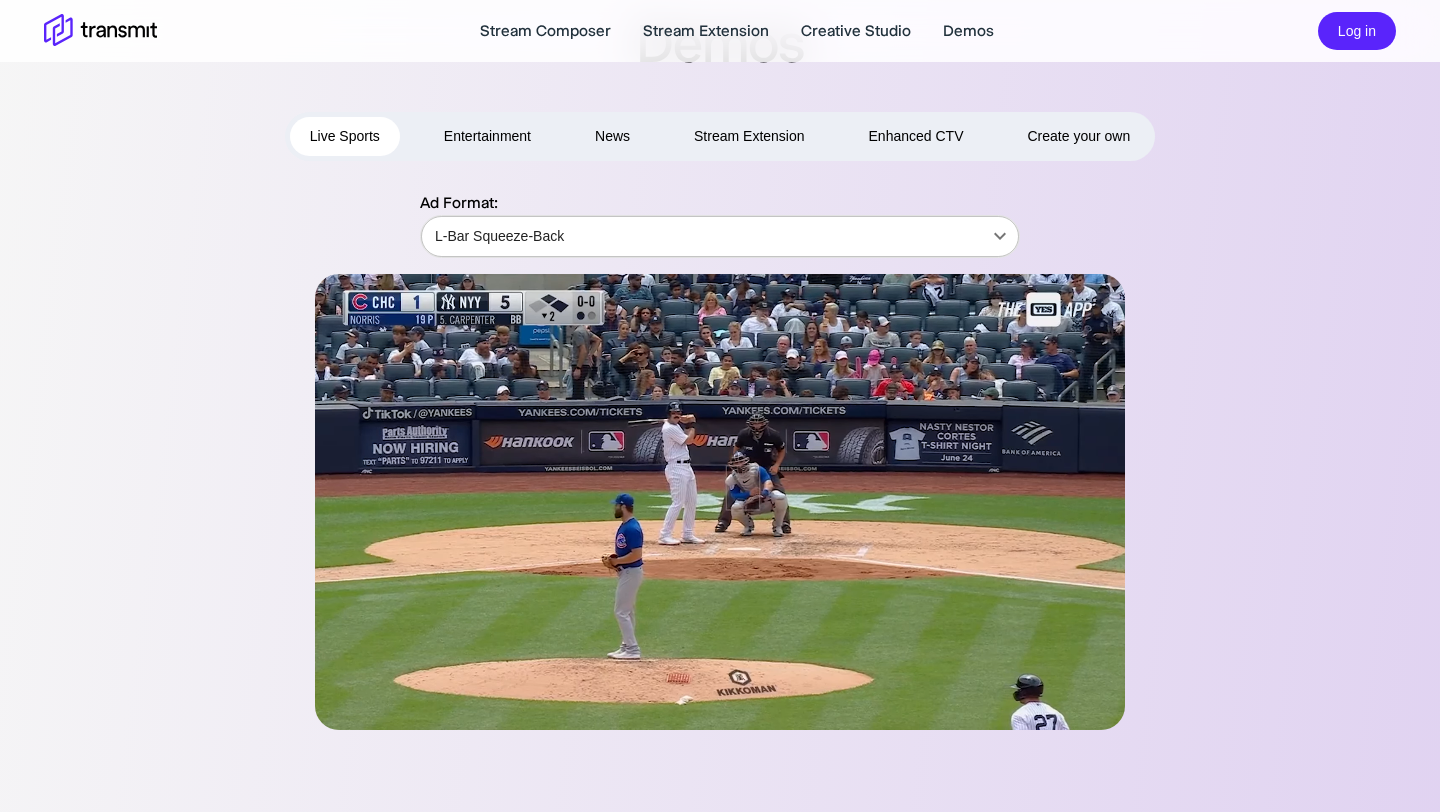click on "Stream Composer Stream Extension Creative Studio Demos Log in Demos Live Sports Entertainment News Stream Extension Enhanced CTV Create your own Ad Format: L-Bar Squeeze-Back L-Bar Squeeze-Back ​ Product Stream Composer Stream Extension Creative Studio Demos Careers Press Request a Demo Contact Us Policies Privacy Policy Security Policy Follow Us X Instagram LinkedIn ©  2025  Transmit. All Rights Reserved. Site by   Wheelhouse." at bounding box center (720, 350) 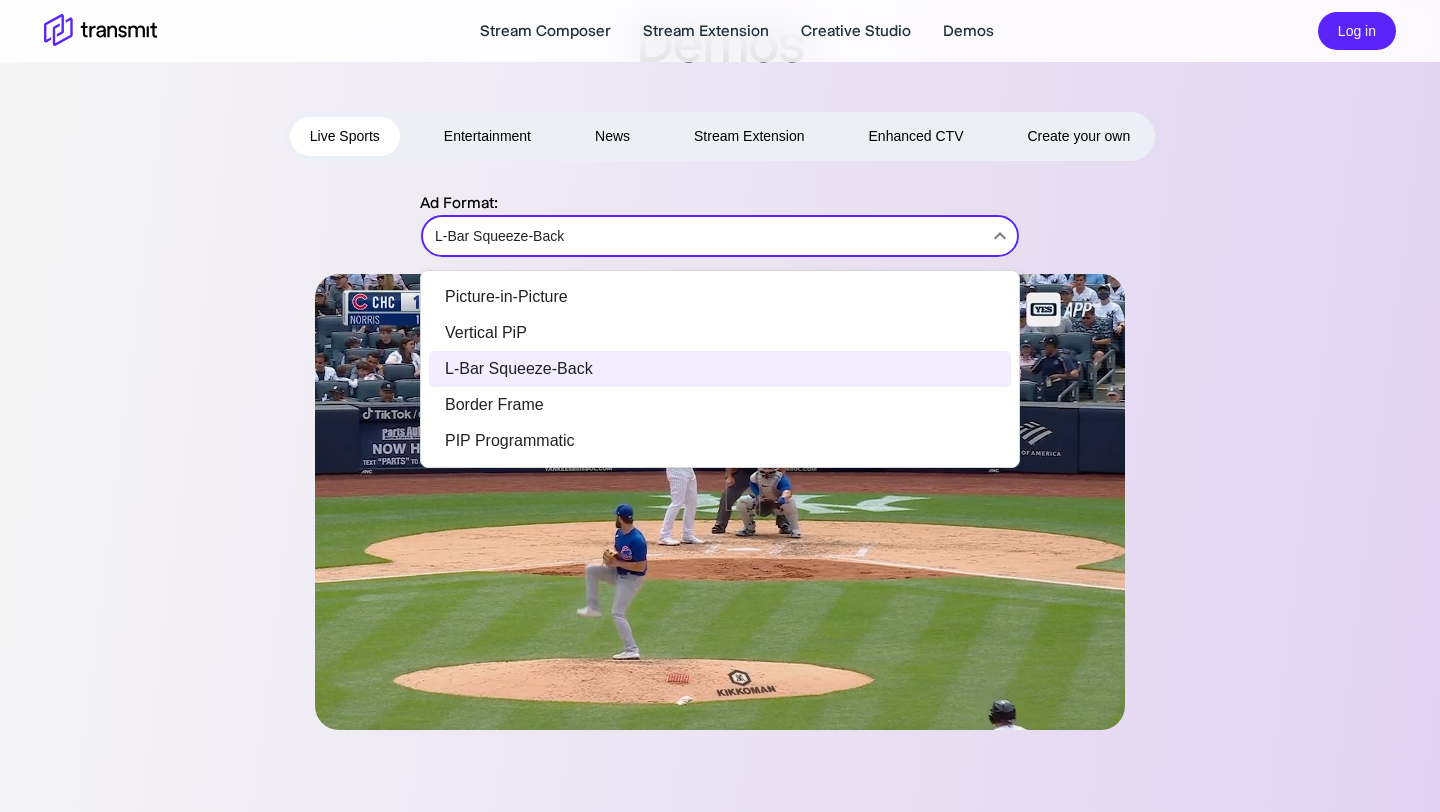 click on "Border Frame" at bounding box center [720, 405] 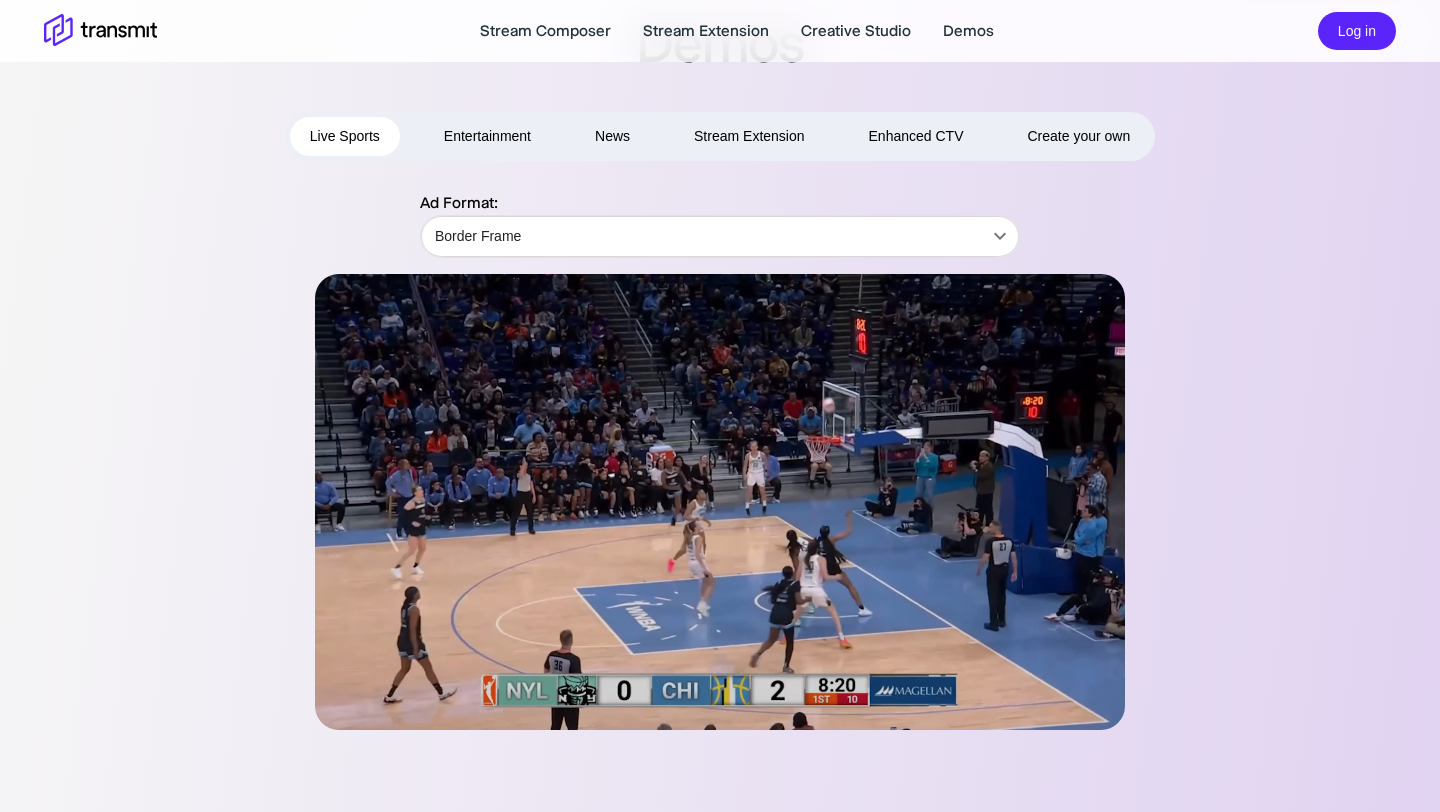 click at bounding box center [720, 502] 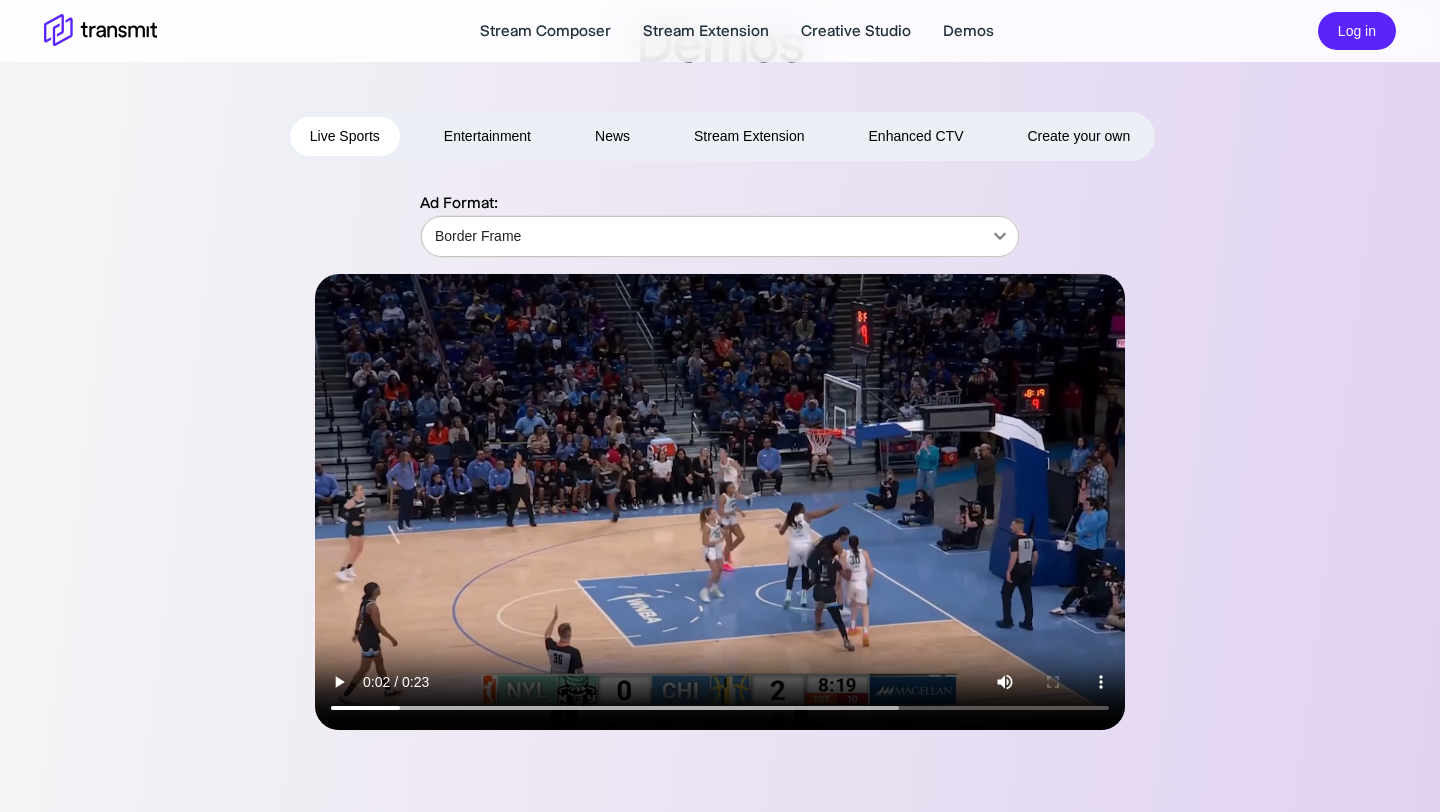click on "Stream Composer Stream Extension Creative Studio Demos Log in Demos Live Sports Entertainment News Stream Extension Enhanced CTV Create your own Ad Format: Border Frame Border Frame ​ Product Stream Composer Stream Extension Creative Studio Demos Careers Press Request a Demo Contact Us Policies Privacy Policy Security Policy Follow Us X Instagram LinkedIn ©  2025  Transmit. All Rights Reserved. Site by   Wheelhouse." at bounding box center (720, 350) 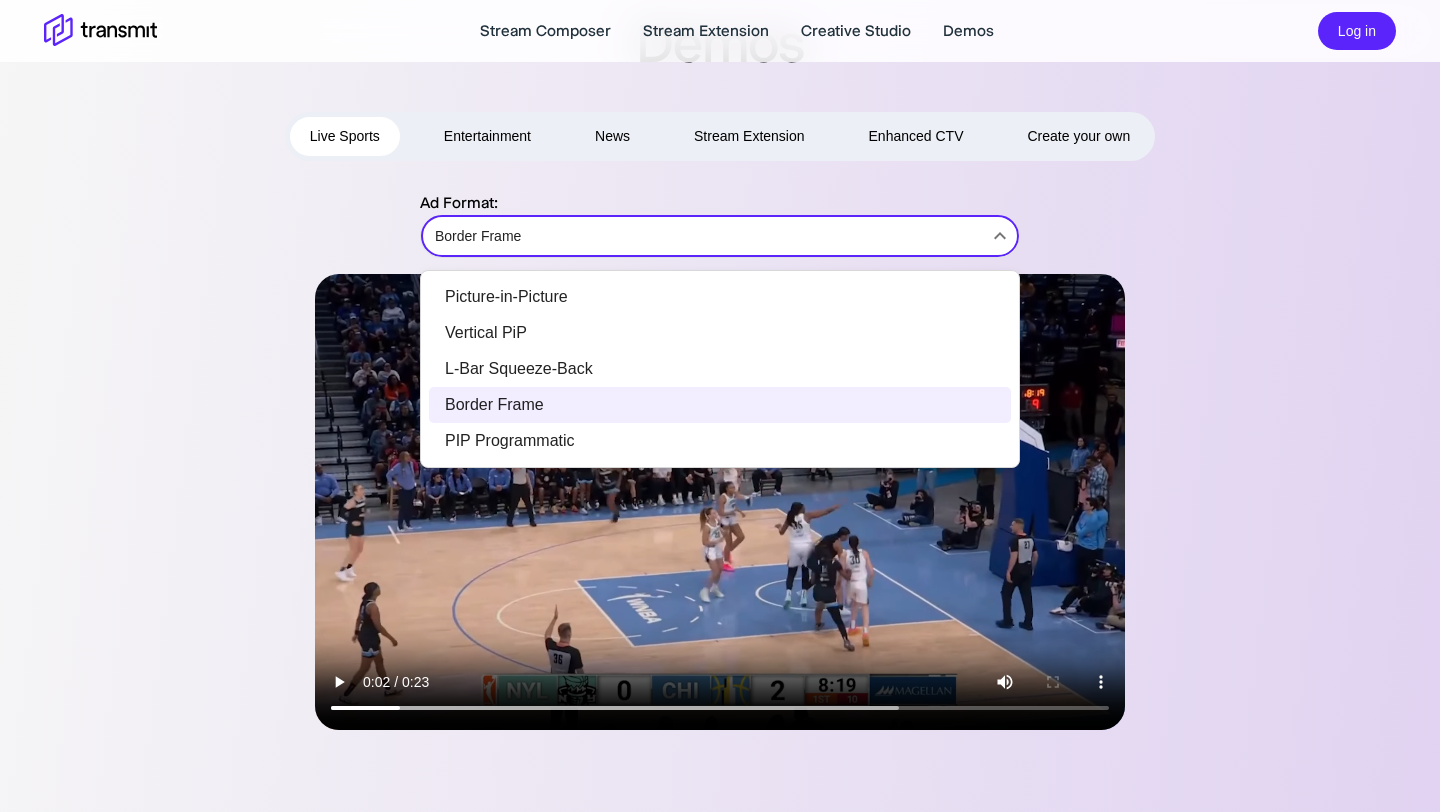 click on "PIP Programmatic" at bounding box center [720, 441] 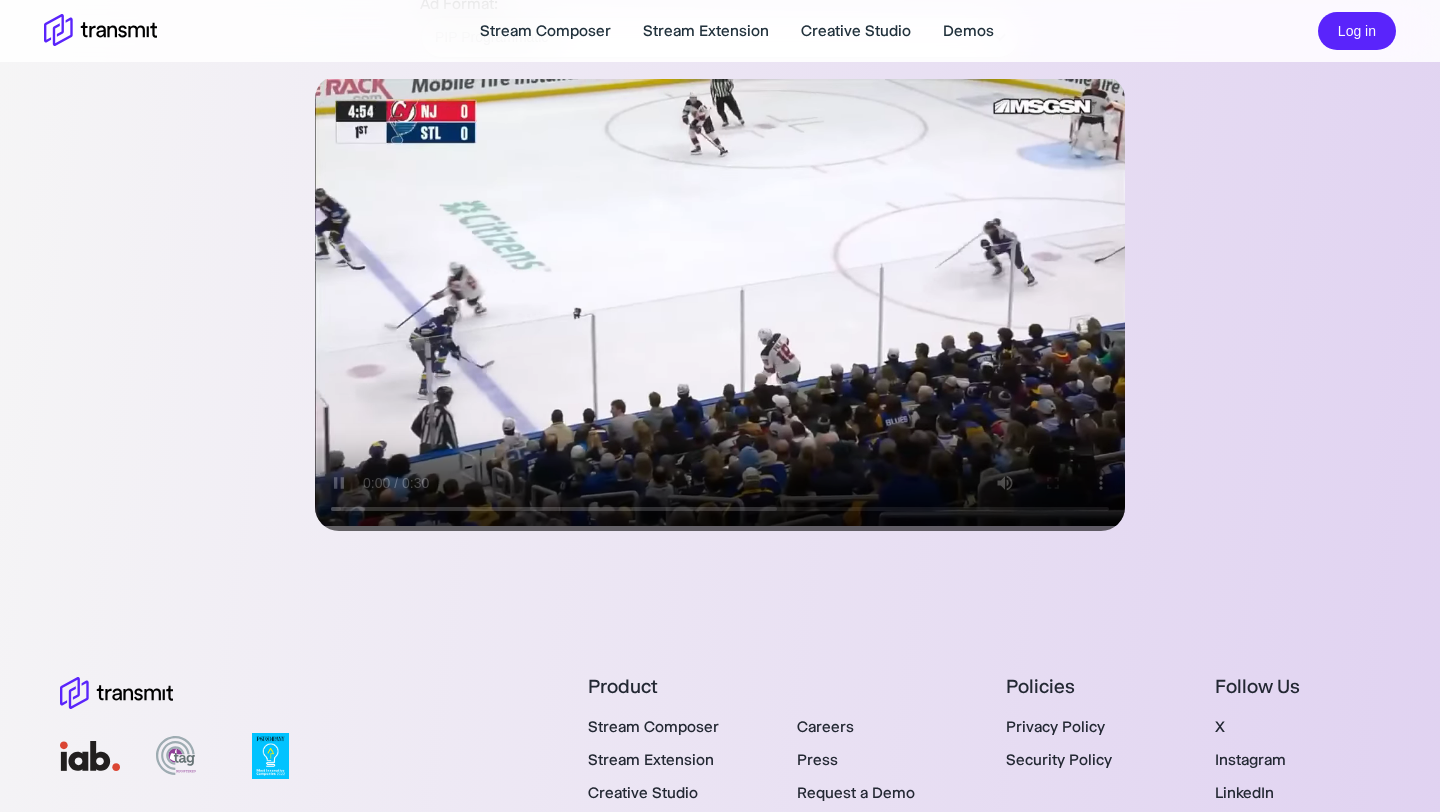 scroll, scrollTop: 219, scrollLeft: 0, axis: vertical 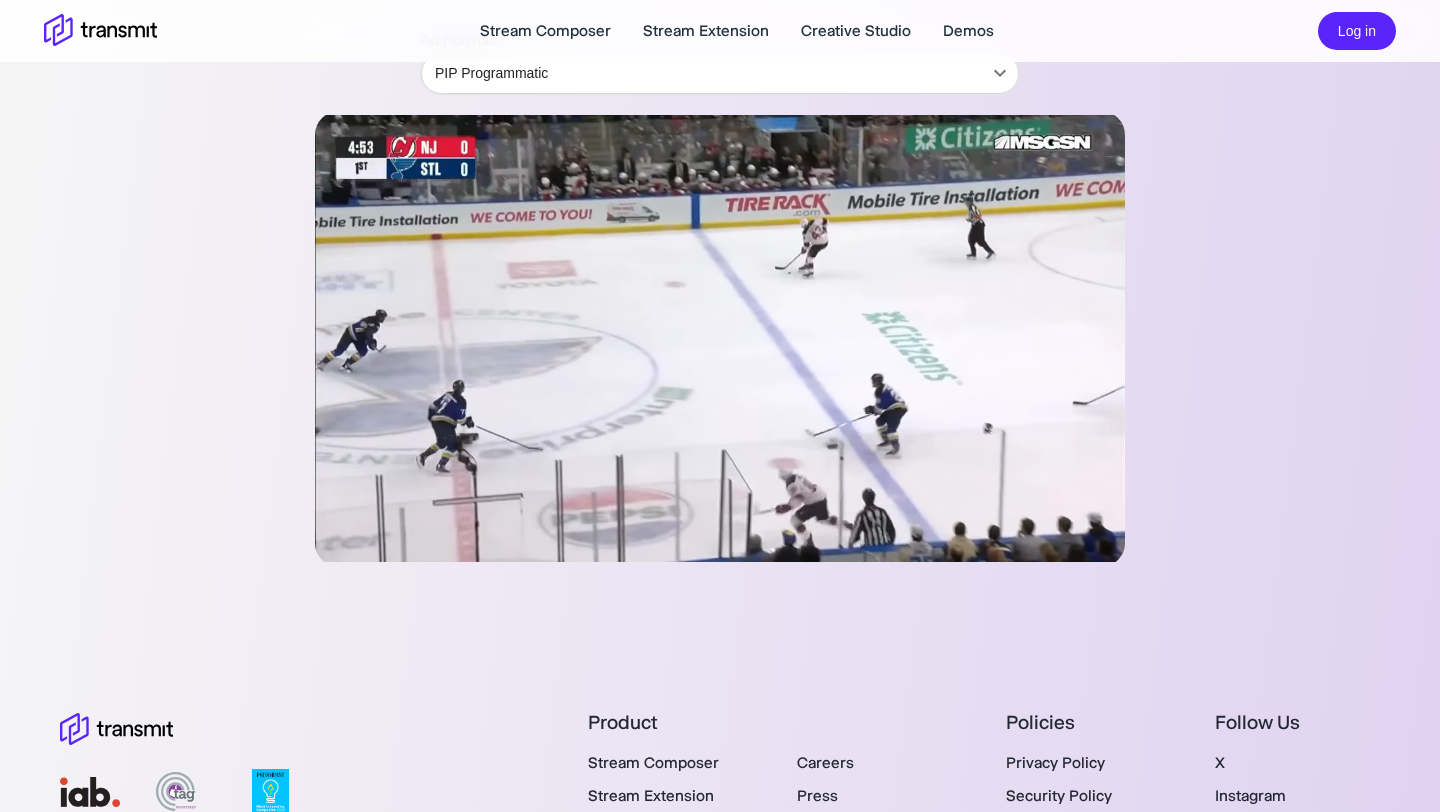click at bounding box center [720, 339] 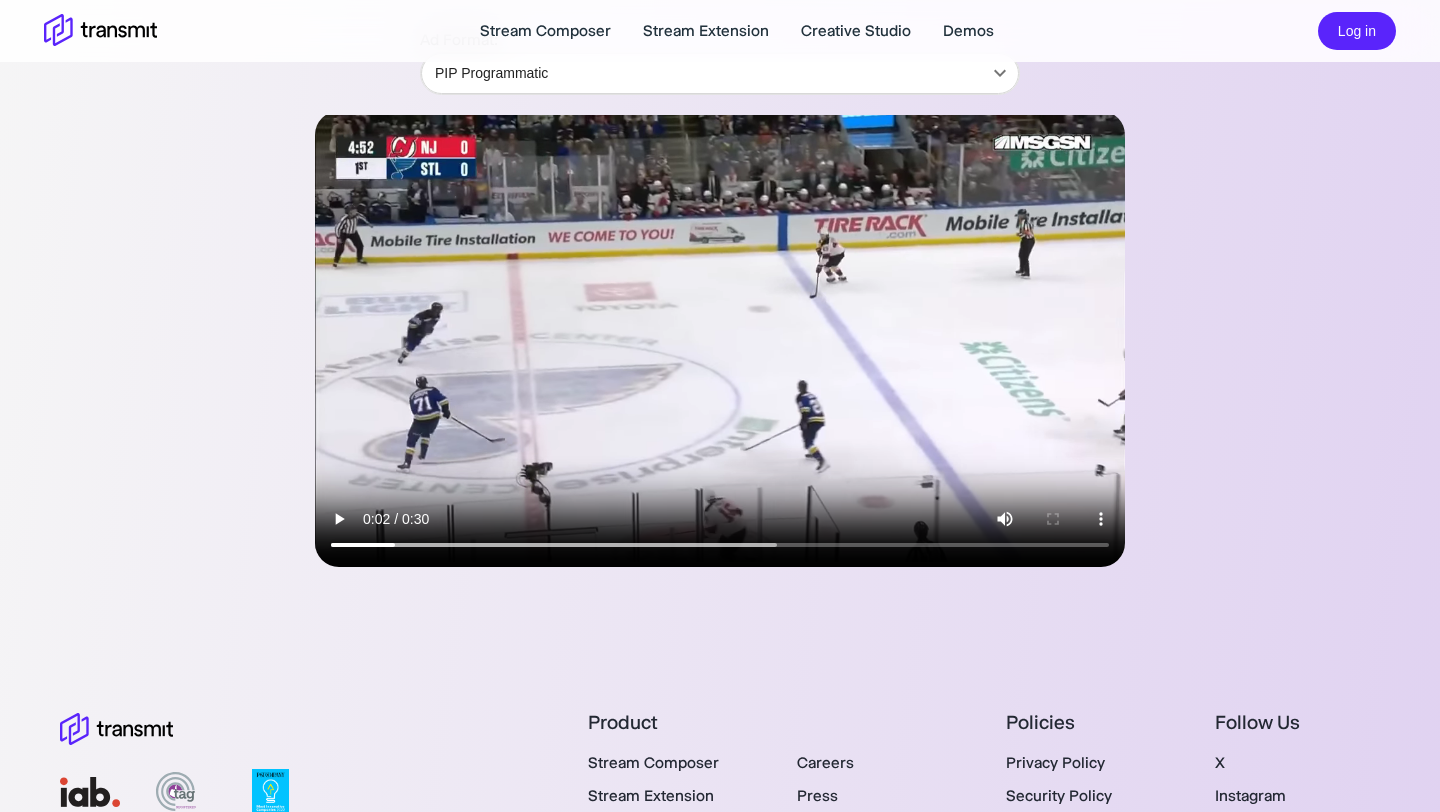 click on "Stream Composer Stream Extension Creative Studio Demos Log in Demos Live Sports Entertainment News Stream Extension Enhanced CTV Create your own Ad Format: PIP Programmatic PIP Programmatic ​ Product Stream Composer Stream Extension Creative Studio Demos Careers Press Request a Demo Contact Us Policies Privacy Policy Security Policy Follow Us X Instagram LinkedIn ©  [YEAR]  Transmit. All Rights Reserved. Site by   Wheelhouse." at bounding box center (720, 370) 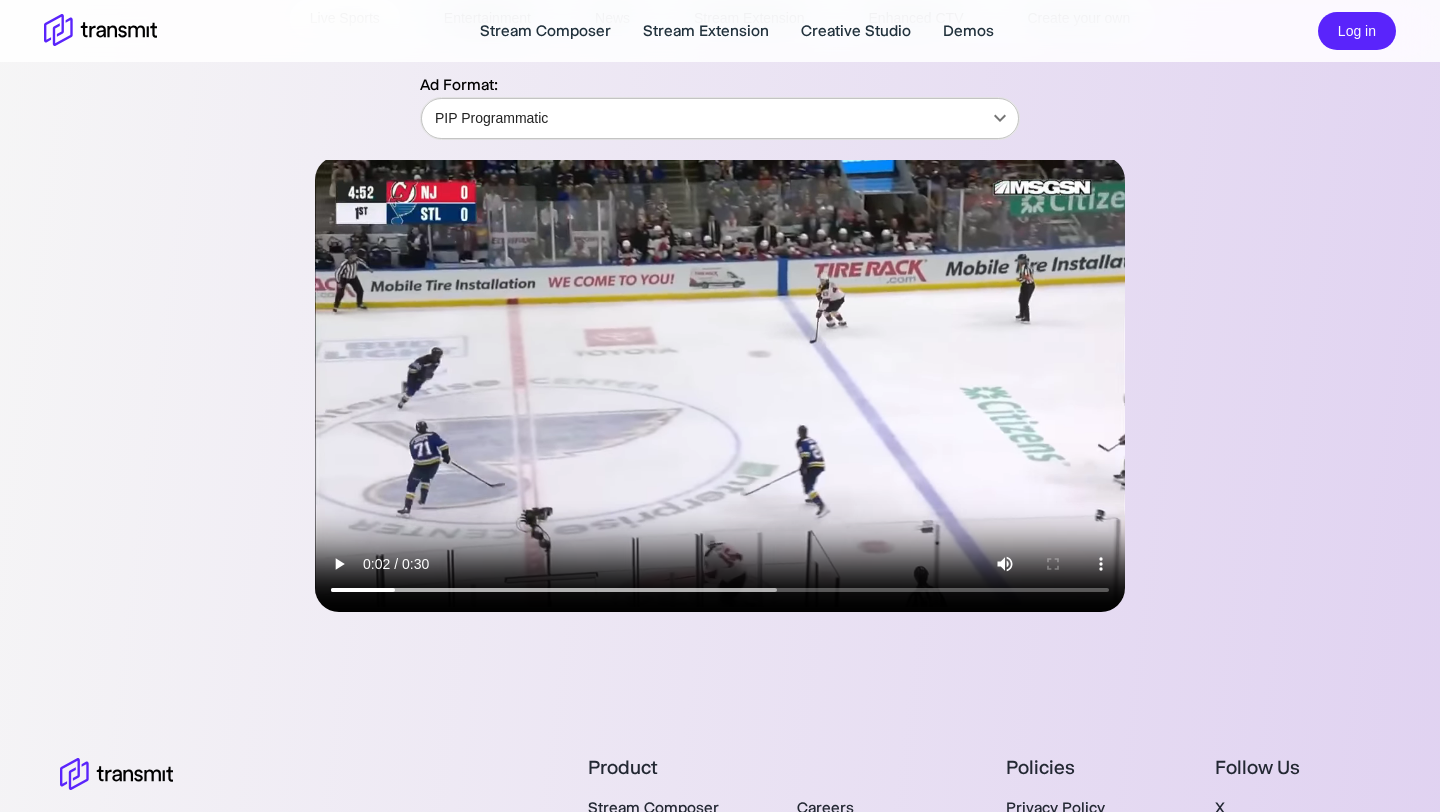 scroll, scrollTop: 26, scrollLeft: 0, axis: vertical 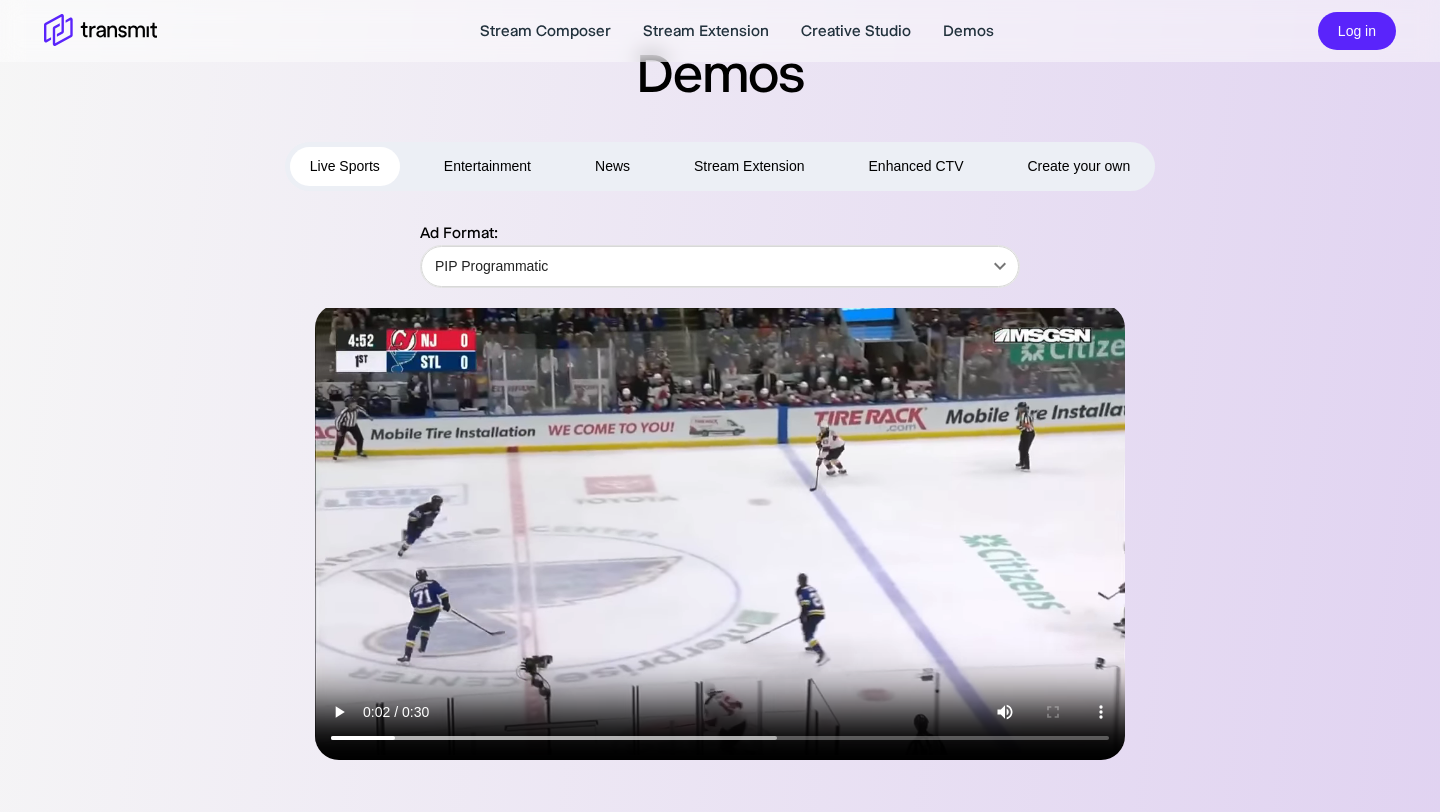click on "Live Sports Entertainment News Stream Extension Enhanced CTV Create your own" at bounding box center (720, 166) 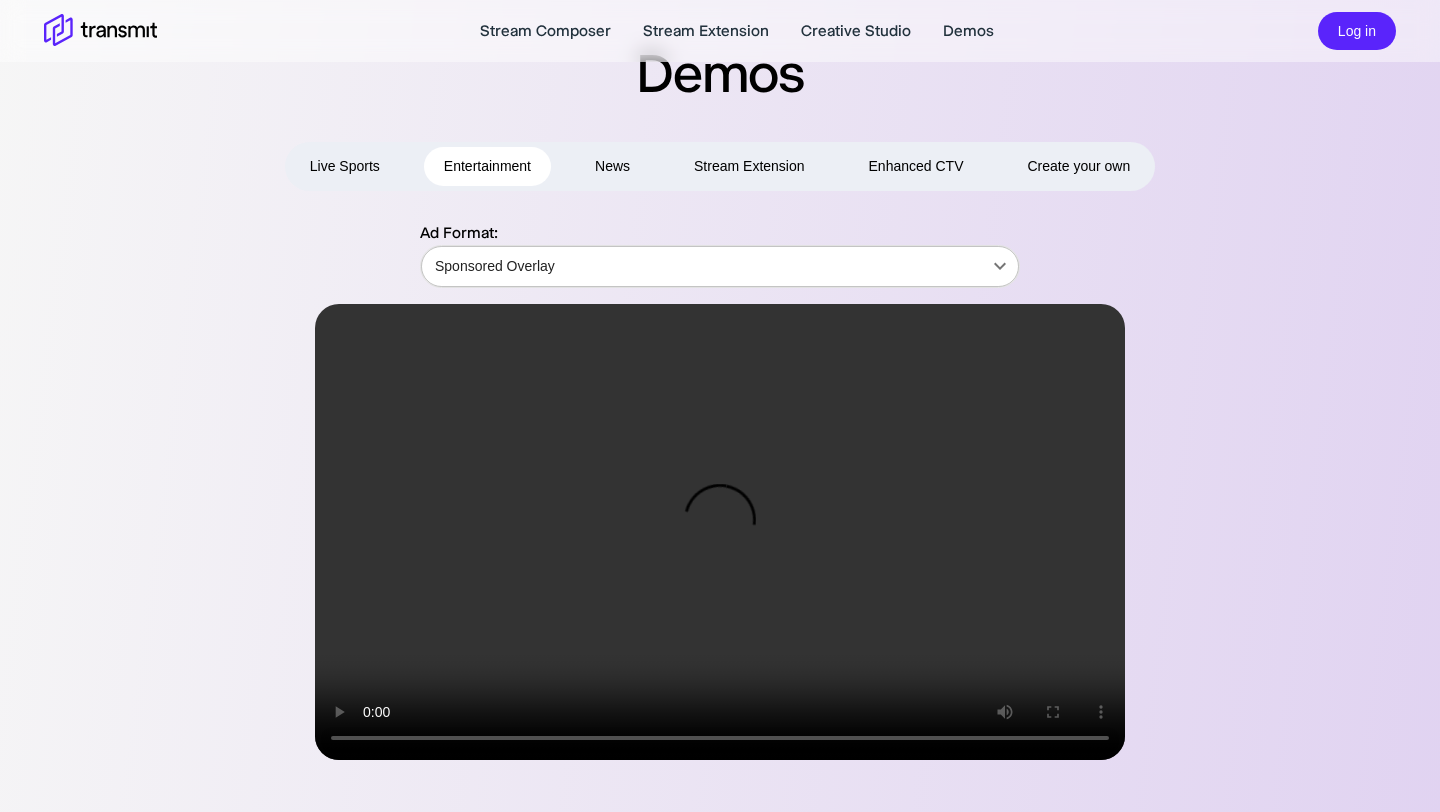 click on "Stream Composer Stream Extension Creative Studio Demos Log in Demos Live Sports Entertainment News Stream Extension Enhanced CTV Create your own Ad Format: Sponsored Overlay Sponsored Overlay ​ Product Stream Composer Stream Extension Creative Studio Demos Careers Press Request a Demo Contact Us Policies Privacy Policy Security Policy Follow Us X Instagram LinkedIn ©  2025  Transmit. All Rights Reserved. Site by   Wheelhouse." at bounding box center [720, 380] 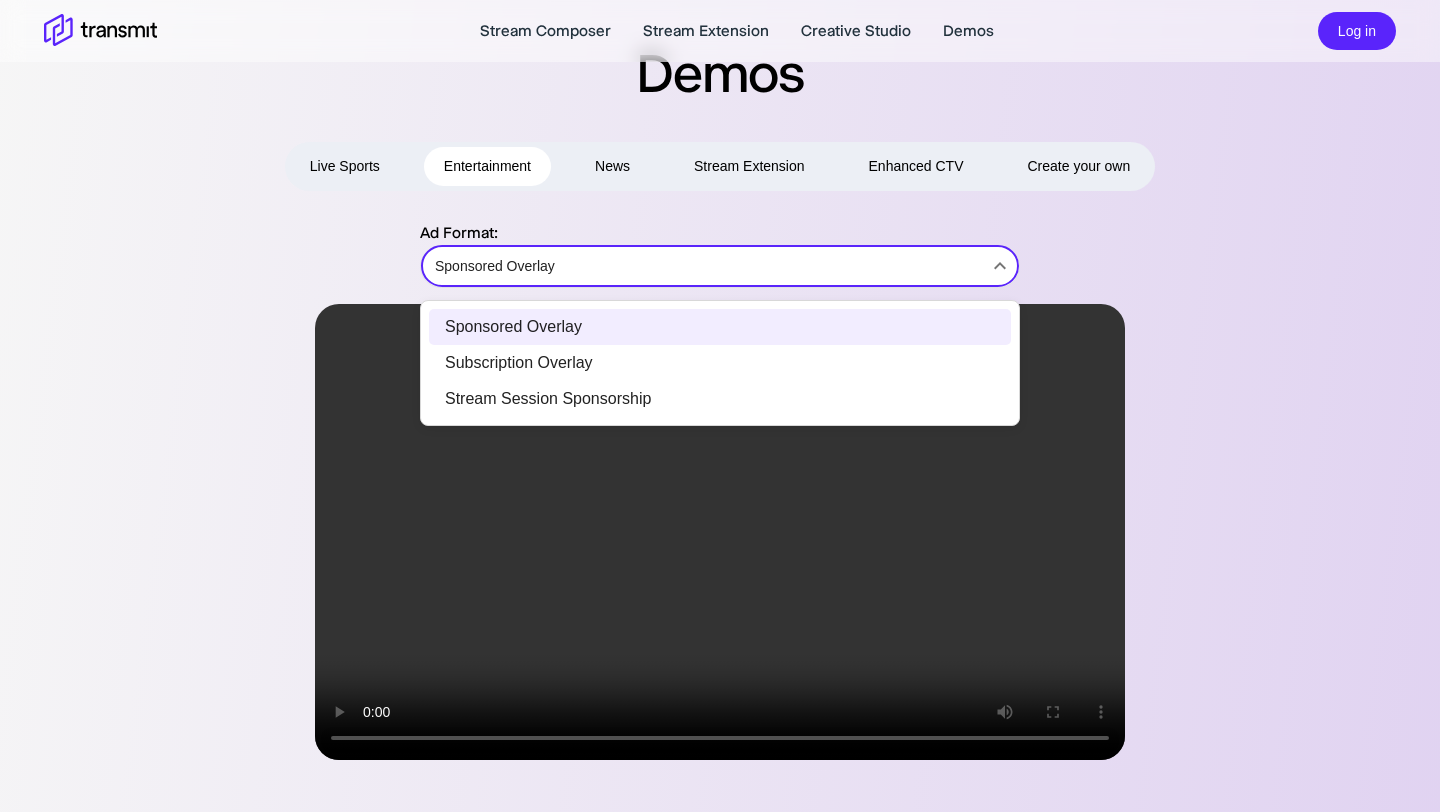 click on "Stream Session Sponsorship" at bounding box center [720, 399] 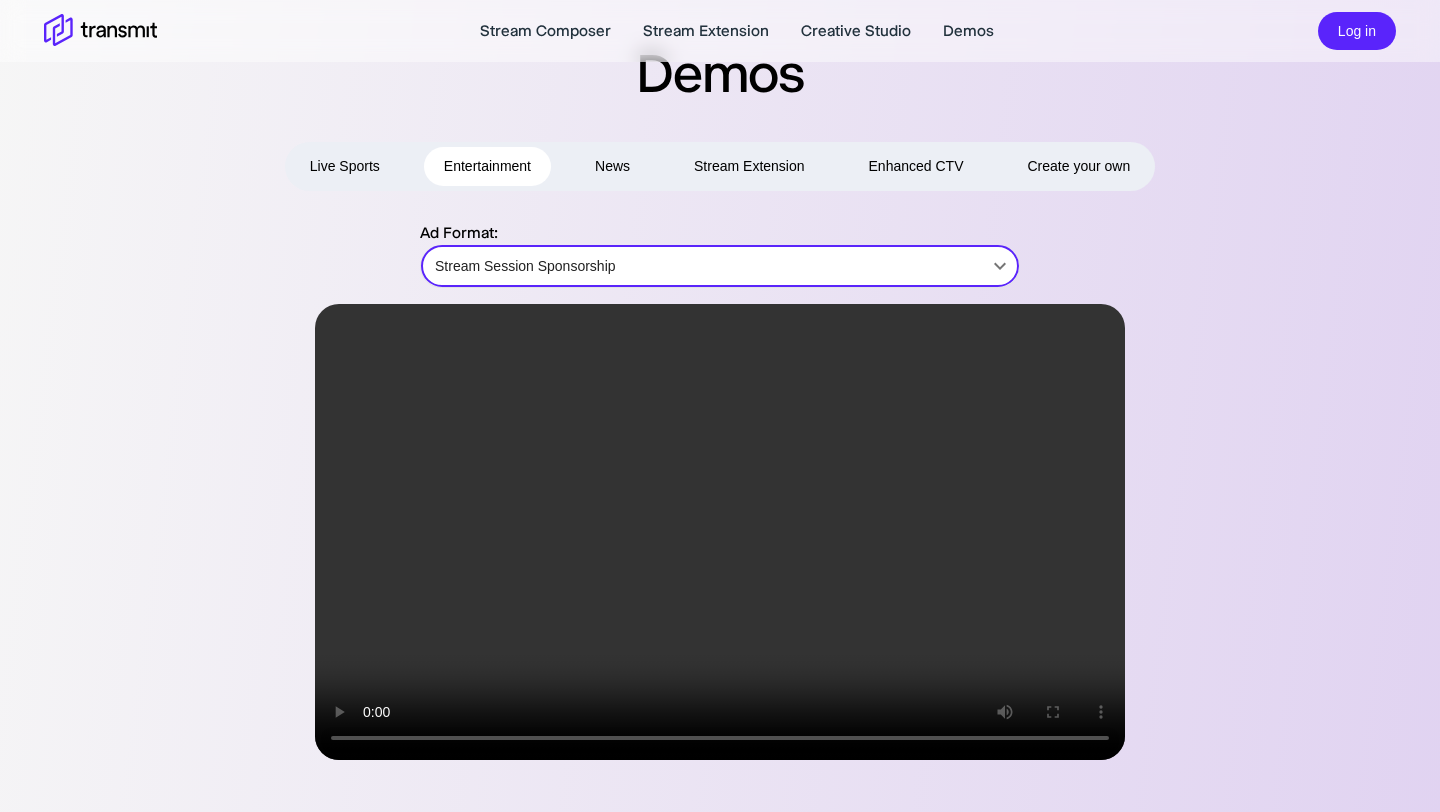 click at bounding box center [720, 532] 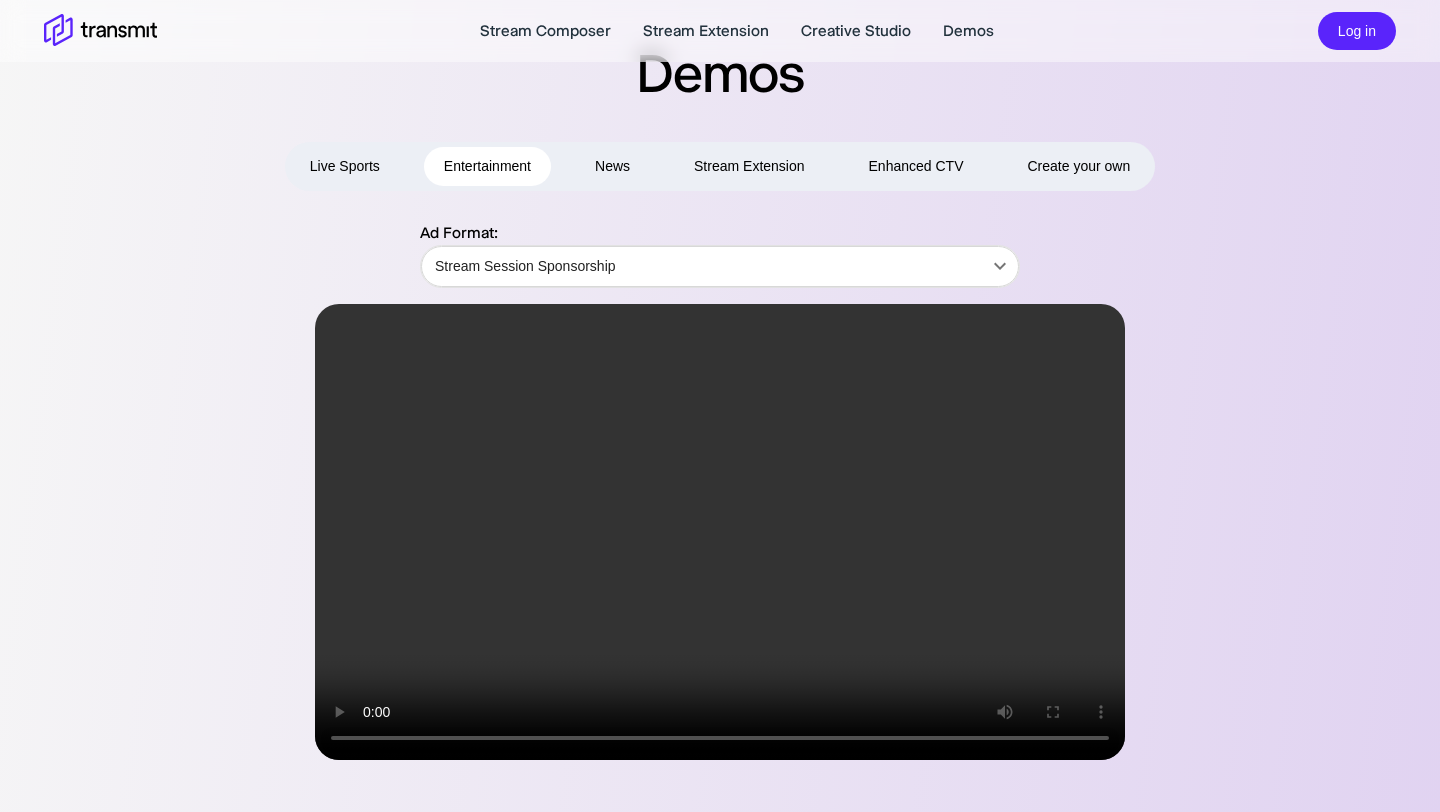 click at bounding box center [720, 532] 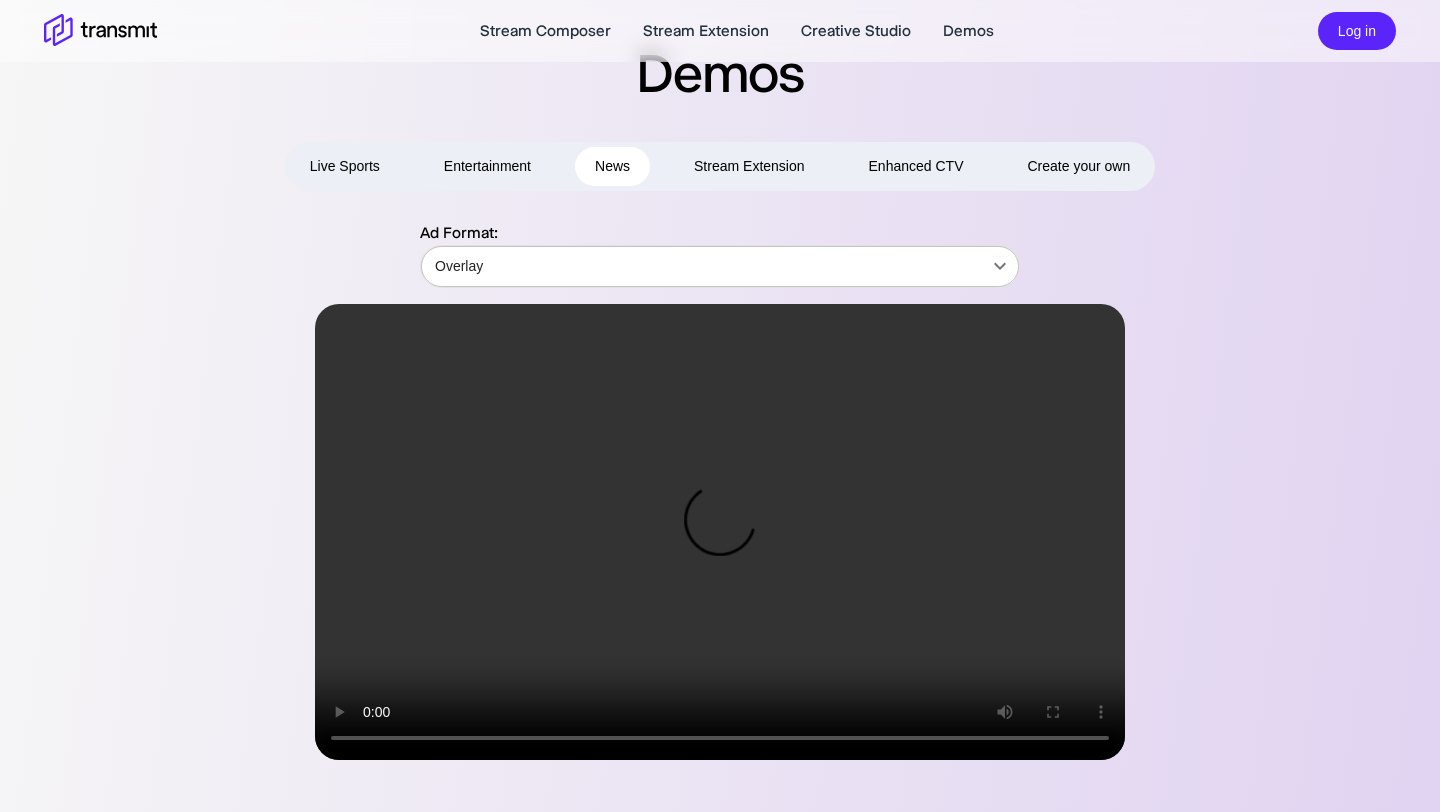 click on "Stream Composer Stream Extension Creative Studio Demos Log in Demos Live Sports Entertainment News Stream Extension Enhanced CTV Create your own Ad Format: Overlay Overlay ​ Product Stream Composer Stream Extension Creative Studio Demos Careers Press Request a Demo Contact Us Policies Privacy Policy Security Policy Follow Us X Instagram LinkedIn ©  2025  Transmit. All Rights Reserved. Site by   Wheelhouse." at bounding box center (720, 380) 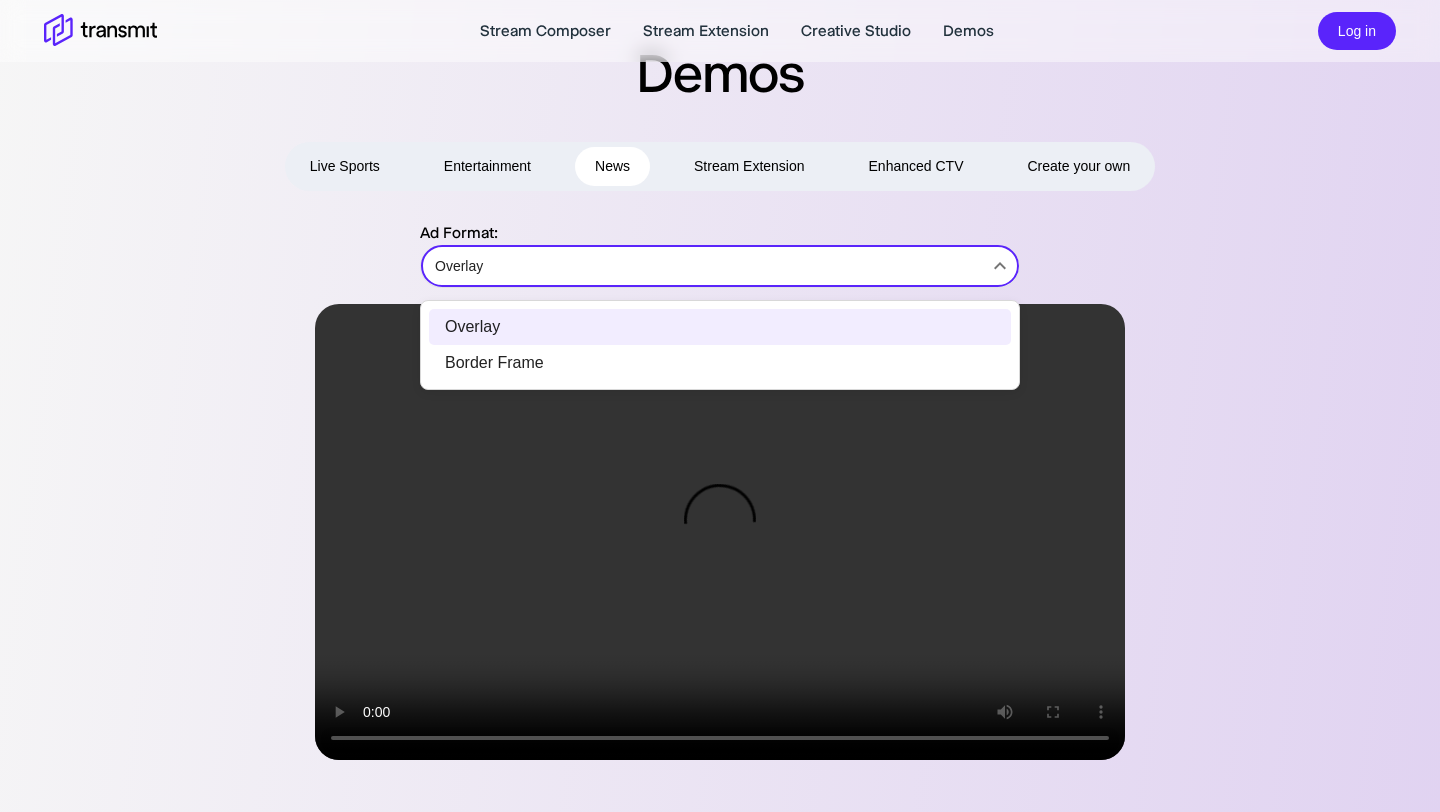 click at bounding box center (720, 406) 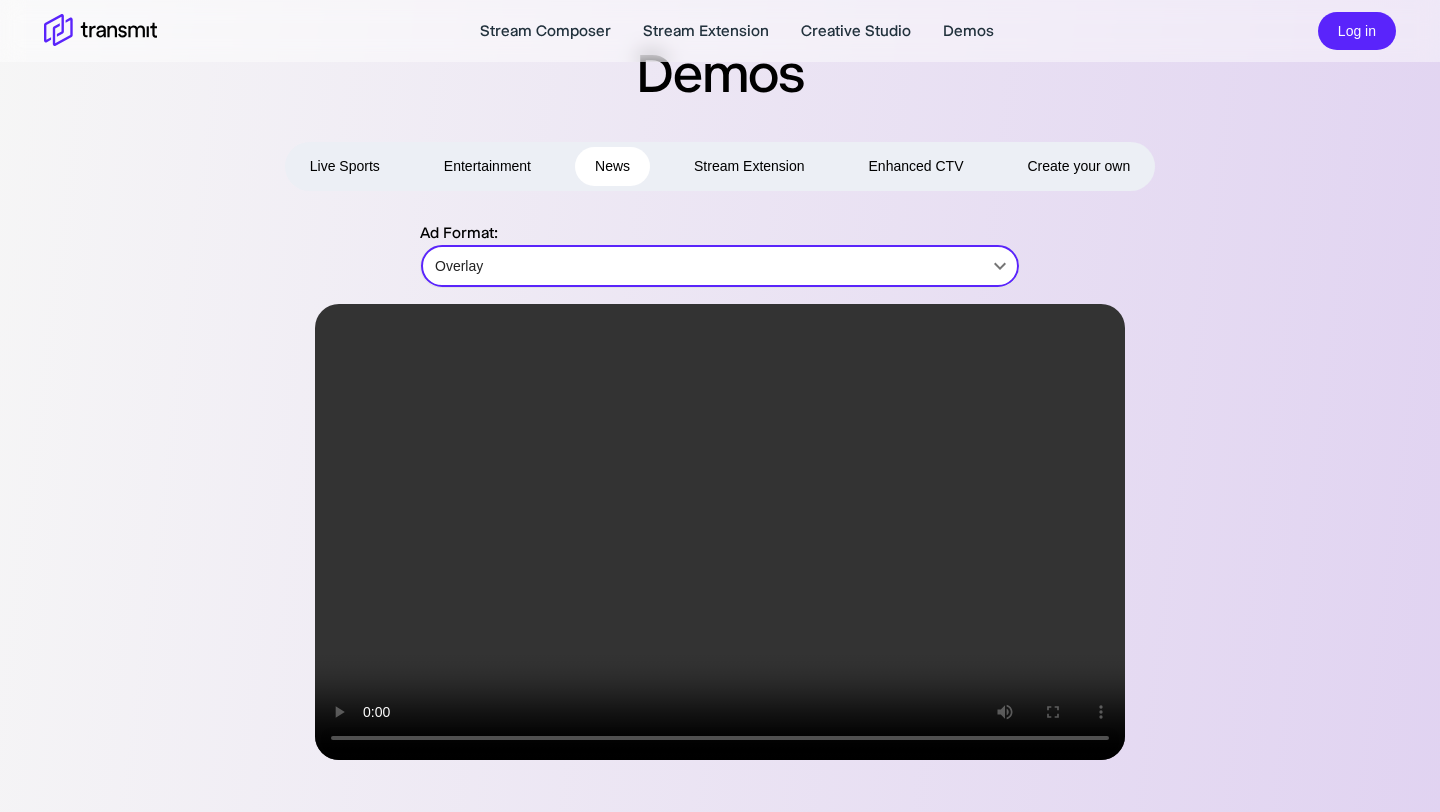 click at bounding box center [720, 532] 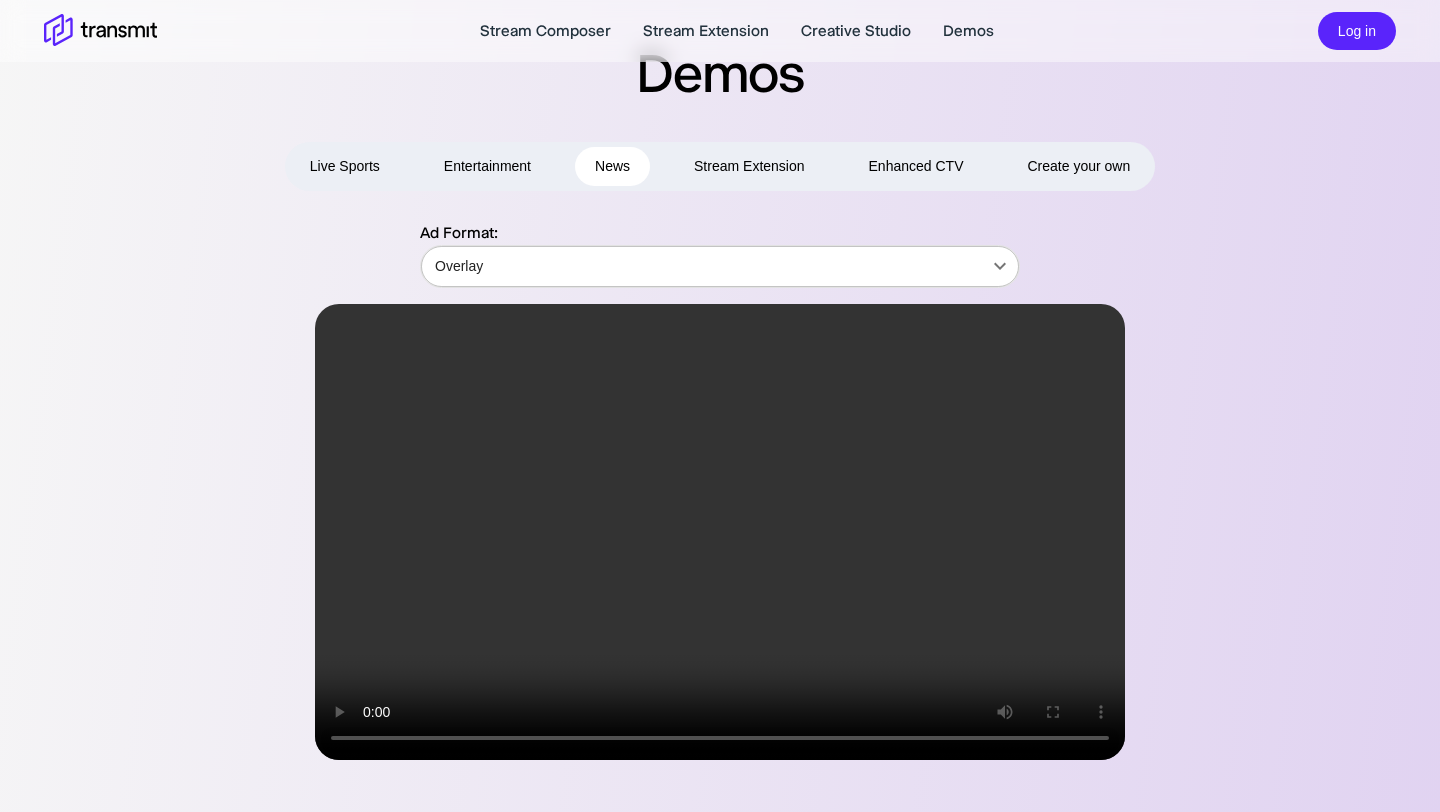 click on "Stream Composer Stream Extension Creative Studio Demos Log in Demos Live Sports Entertainment News Stream Extension Enhanced CTV Create your own Ad Format: Overlay Overlay ​ Product Stream Composer Stream Extension Creative Studio Demos Careers Press Request a Demo Contact Us Policies Privacy Policy Security Policy Follow Us X Instagram LinkedIn ©  2025  Transmit. All Rights Reserved. Site by   Wheelhouse." at bounding box center [720, 380] 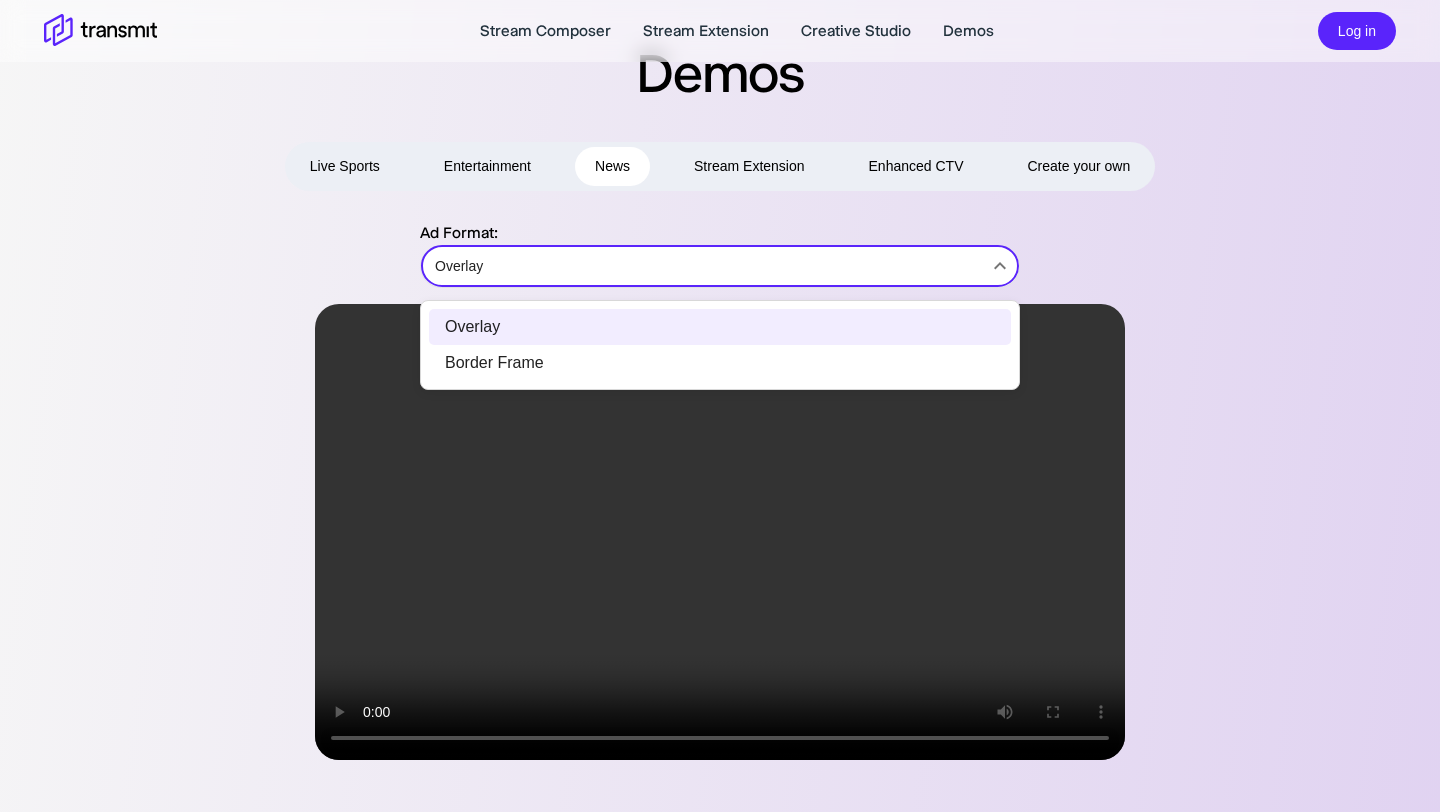 click on "Border Frame" at bounding box center [720, 363] 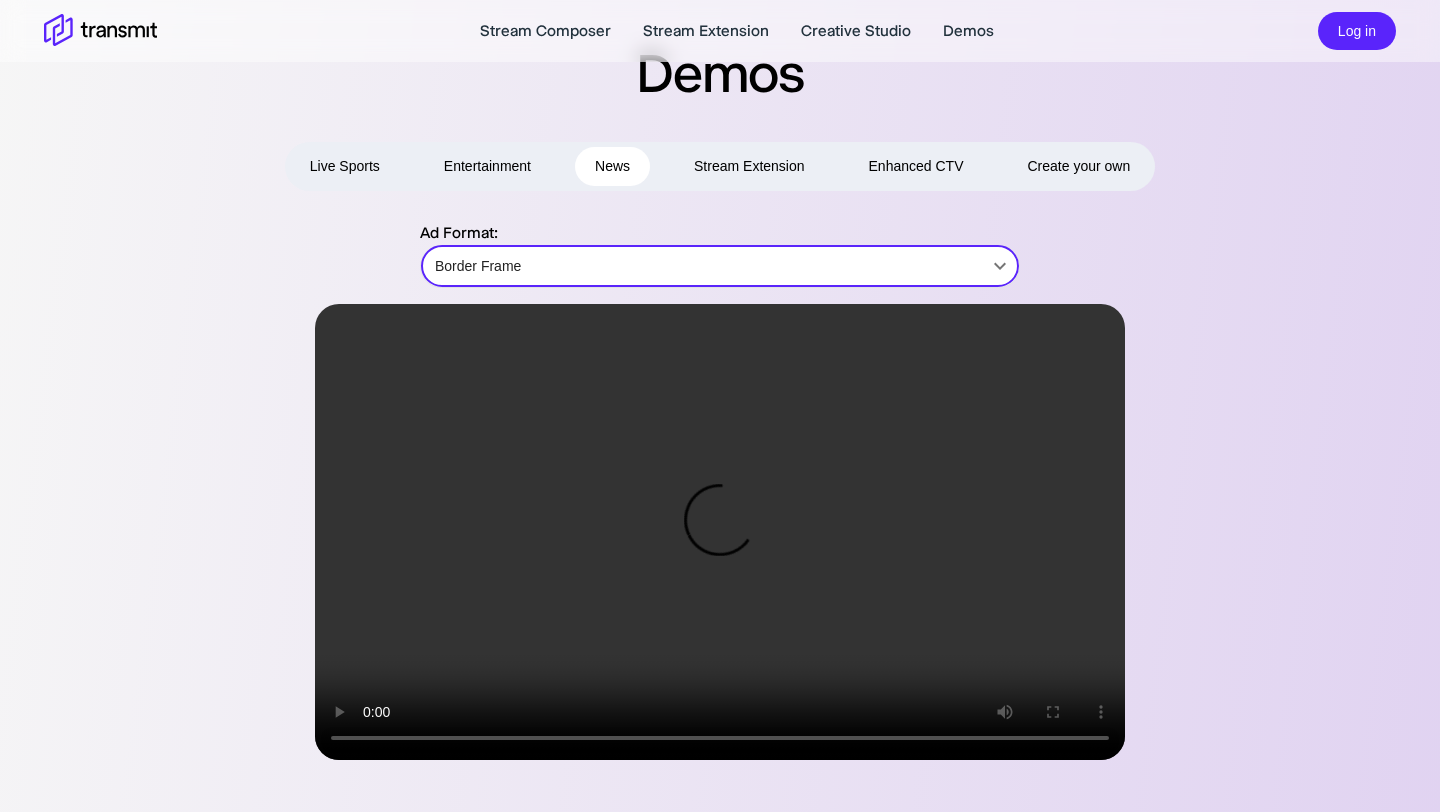 click at bounding box center [720, 532] 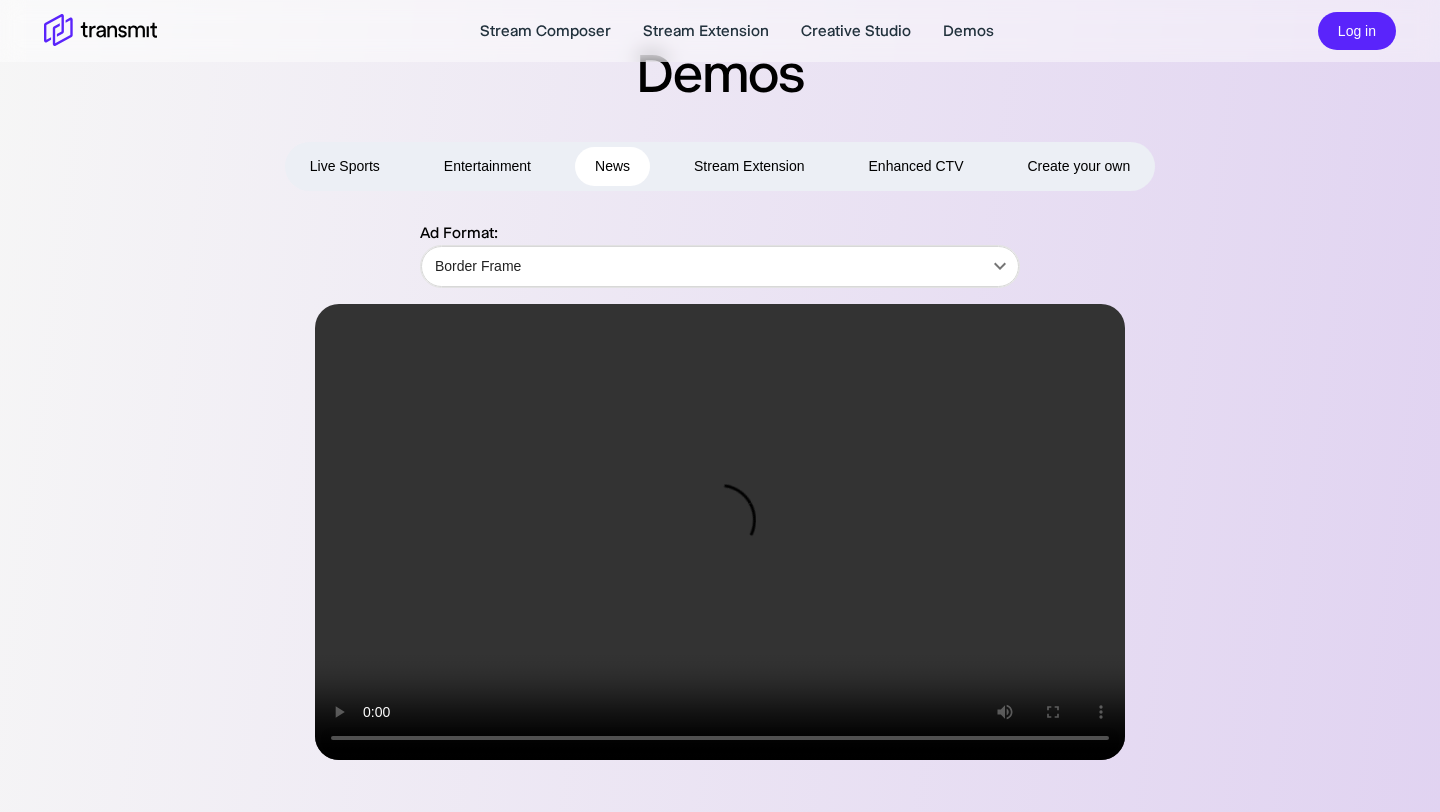 click on "Live Sports Entertainment News Stream Extension Enhanced CTV Create your own" at bounding box center [720, 166] 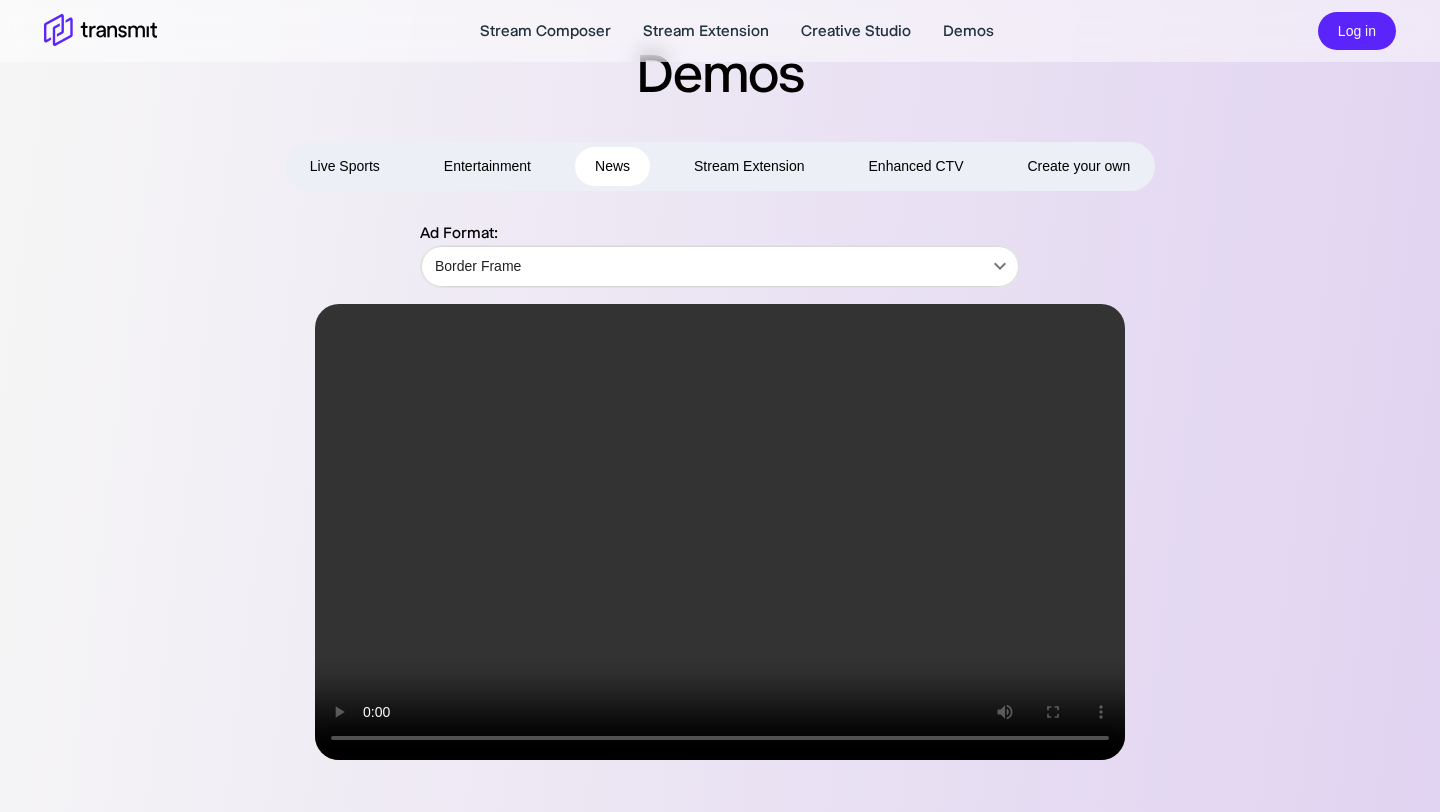 click on "Stream Extension" at bounding box center [749, 166] 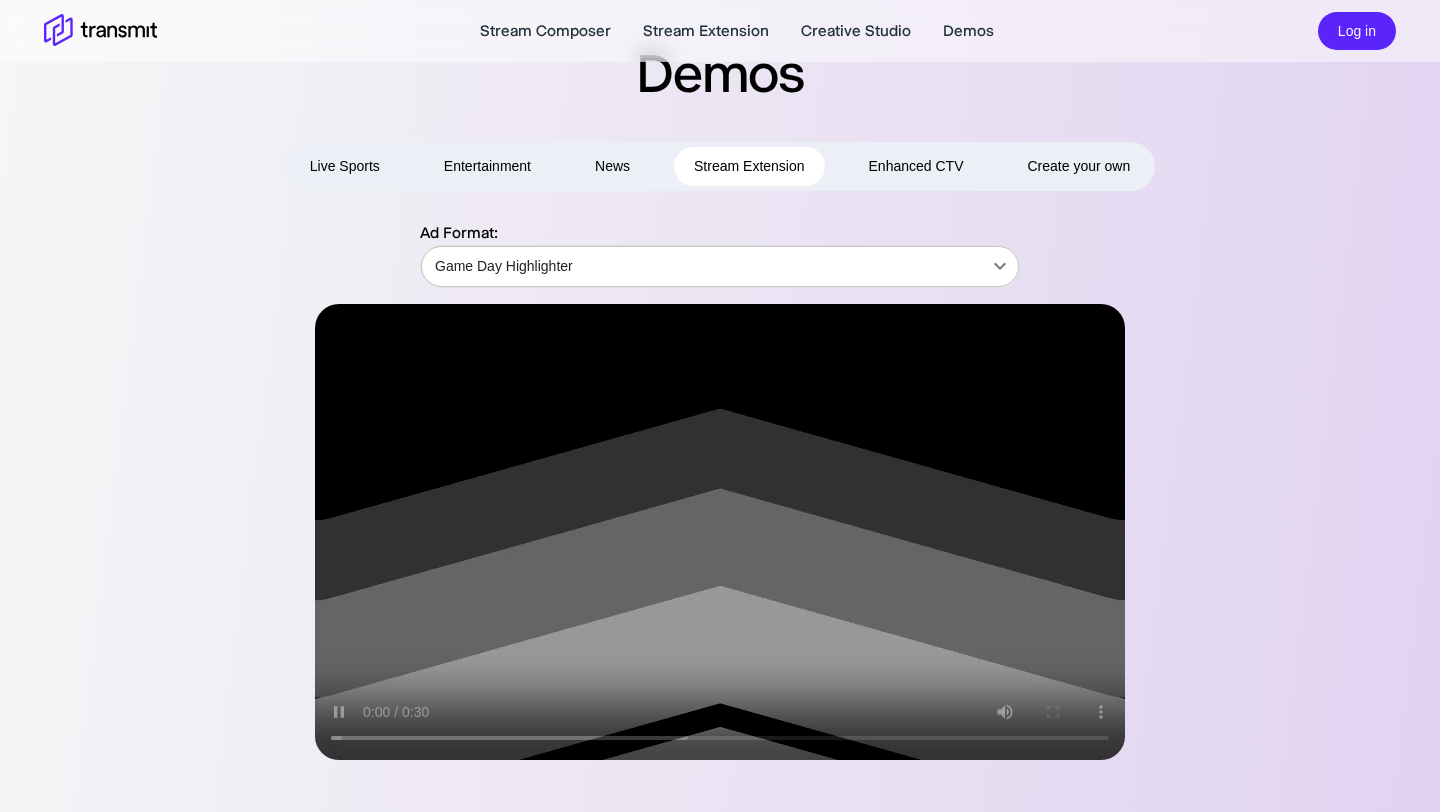 click on "Stream Composer Stream Extension Creative Studio Demos Log in Demos Live Sports Entertainment News Stream Extension Enhanced CTV Create your own Ad Format: Game Day Highlighter Game Day Highlighter ​ Product Stream Composer Stream Extension Creative Studio Demos Careers Press Request a Demo Contact Us Policies Privacy Policy Security Policy Follow Us X Instagram LinkedIn ©  2025  Transmit. All Rights Reserved. Site by   Wheelhouse." at bounding box center (720, 380) 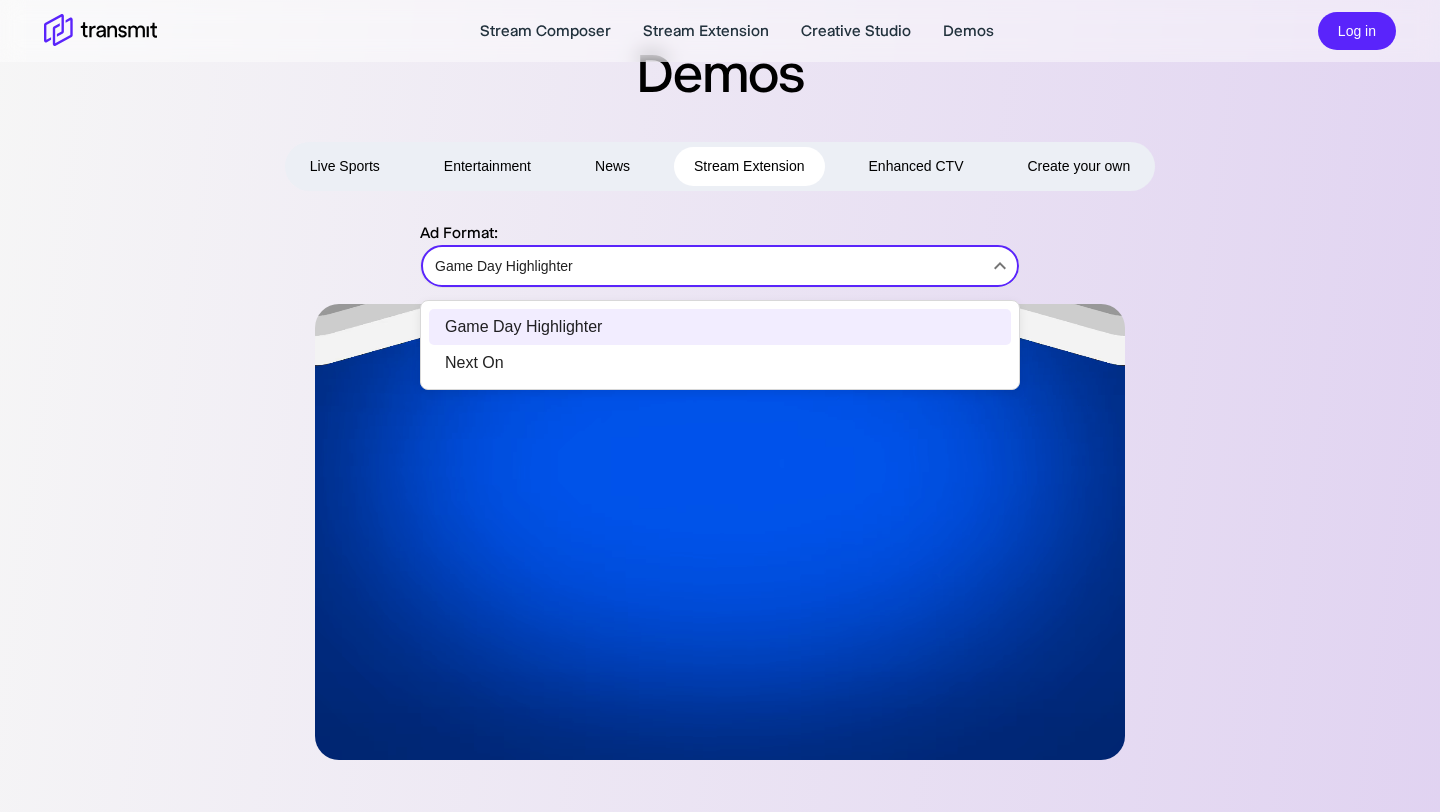click at bounding box center [720, 406] 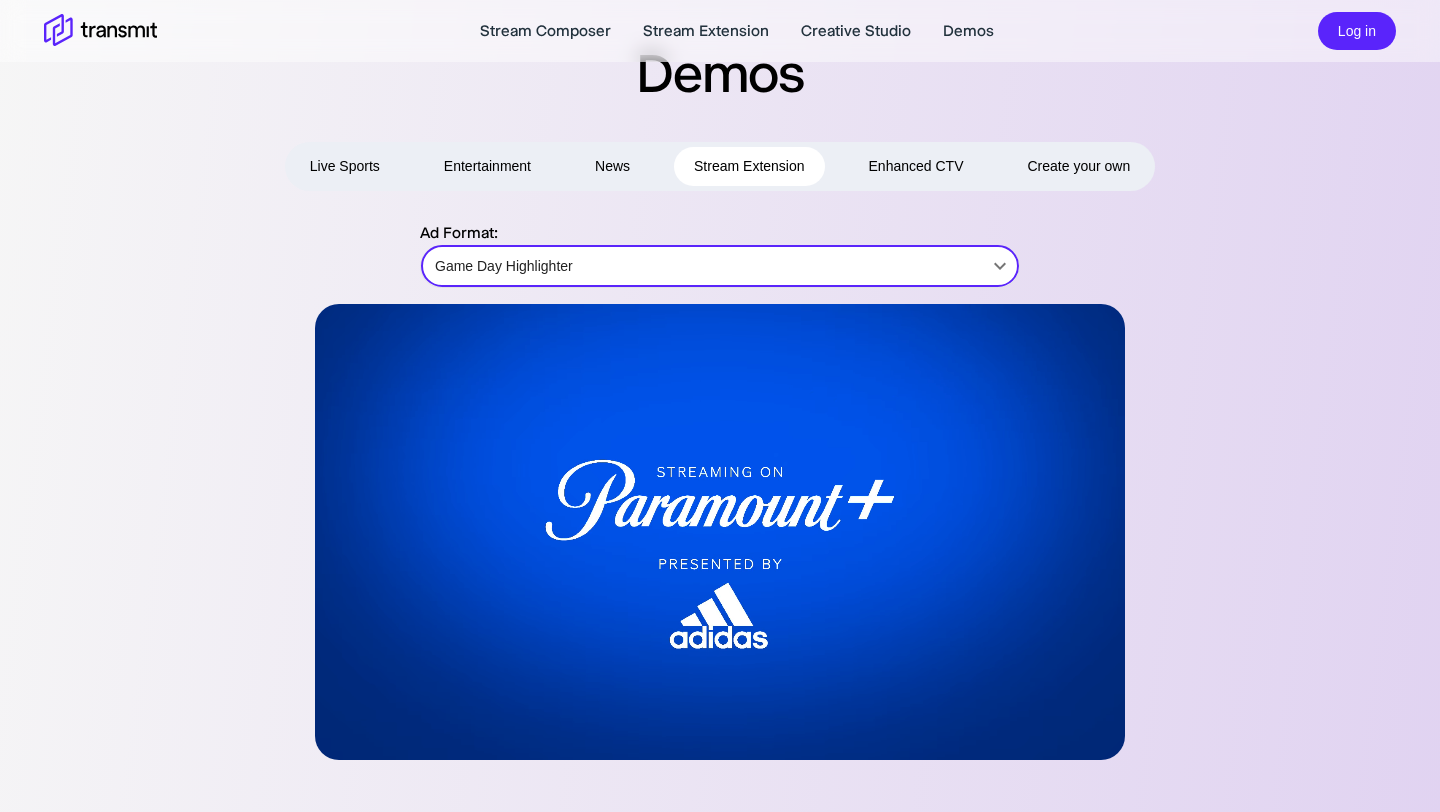 click on "Stream Composer Stream Extension Creative Studio Demos Log in Demos Live Sports Entertainment News Stream Extension Enhanced CTV Create your own Ad Format: Game Day Highlighter Game Day Highlighter ​ Product Stream Composer Stream Extension Creative Studio Demos Careers Press Request a Demo Contact Us Policies Privacy Policy Security Policy Follow Us X Instagram LinkedIn ©  2025  Transmit. All Rights Reserved. Site by   Wheelhouse.
Game Day Highlighter Next On" at bounding box center [720, 380] 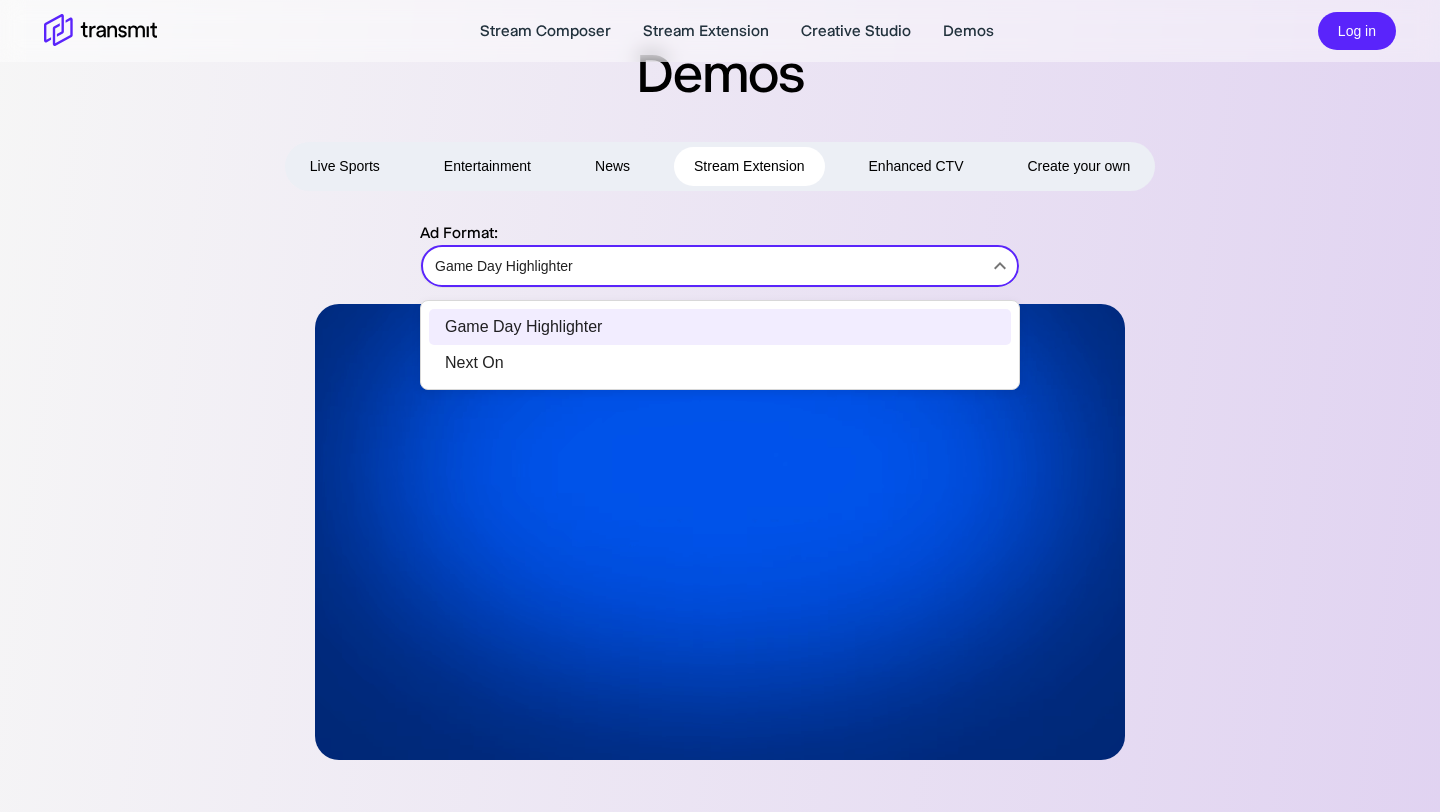 click at bounding box center (720, 406) 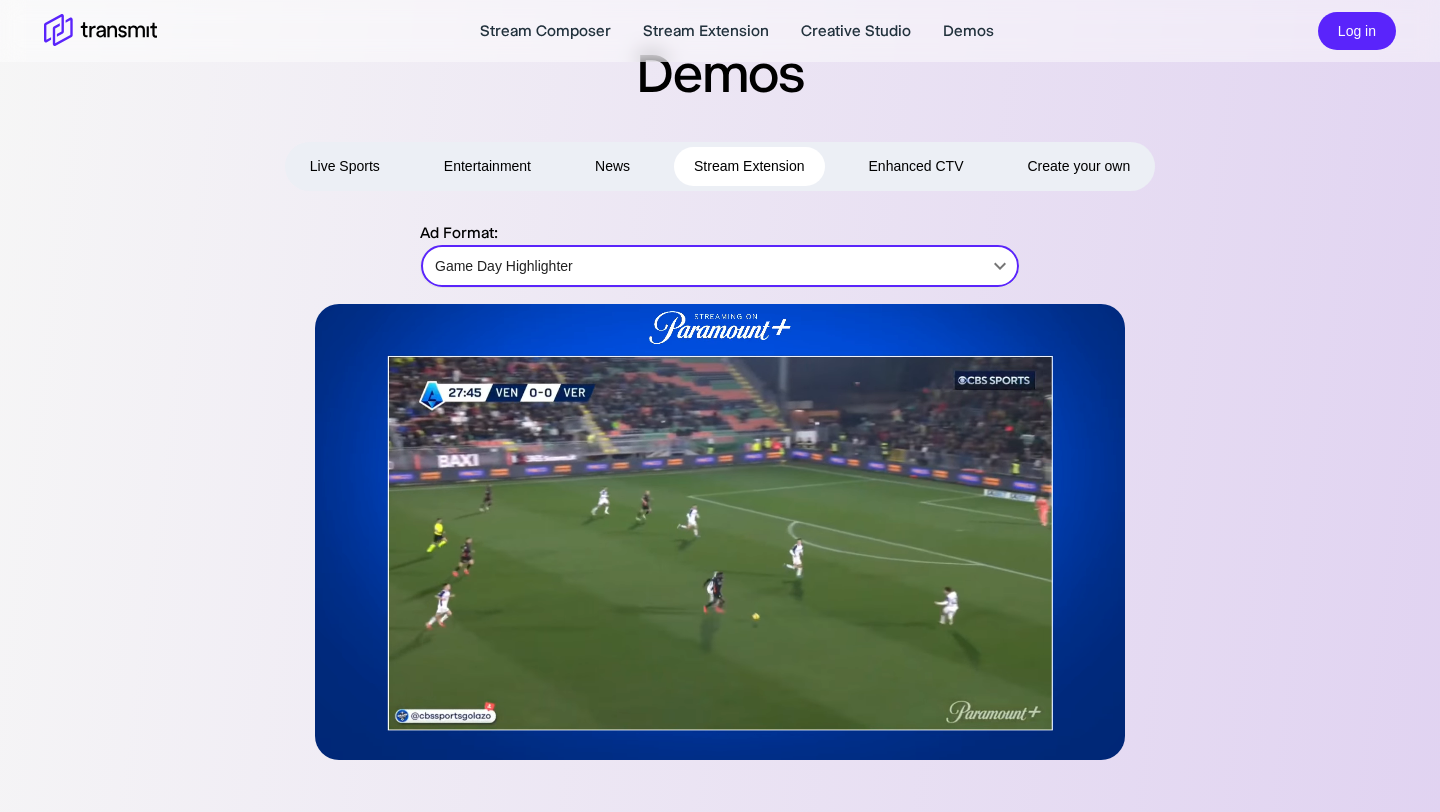 click at bounding box center (720, 406) 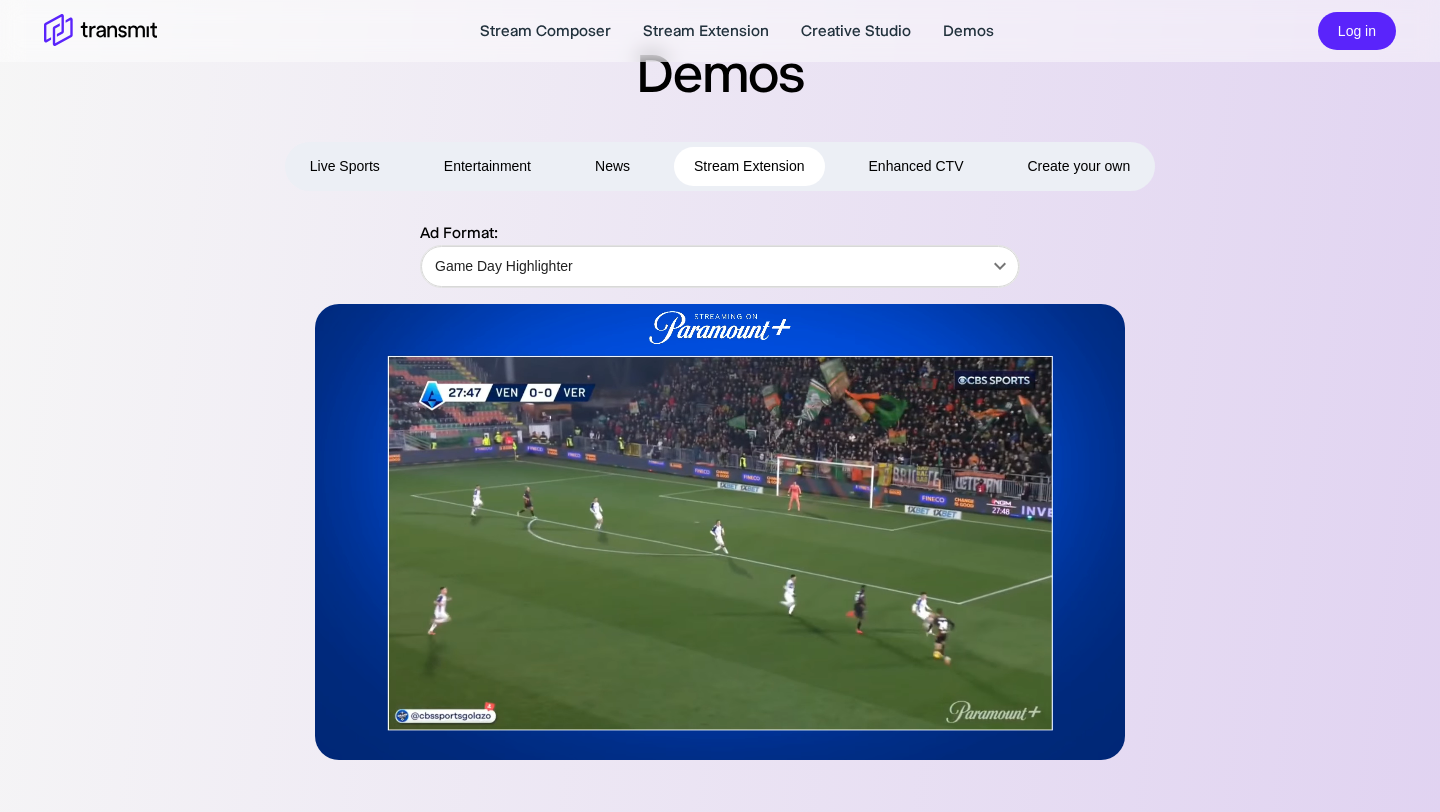 click at bounding box center [720, 532] 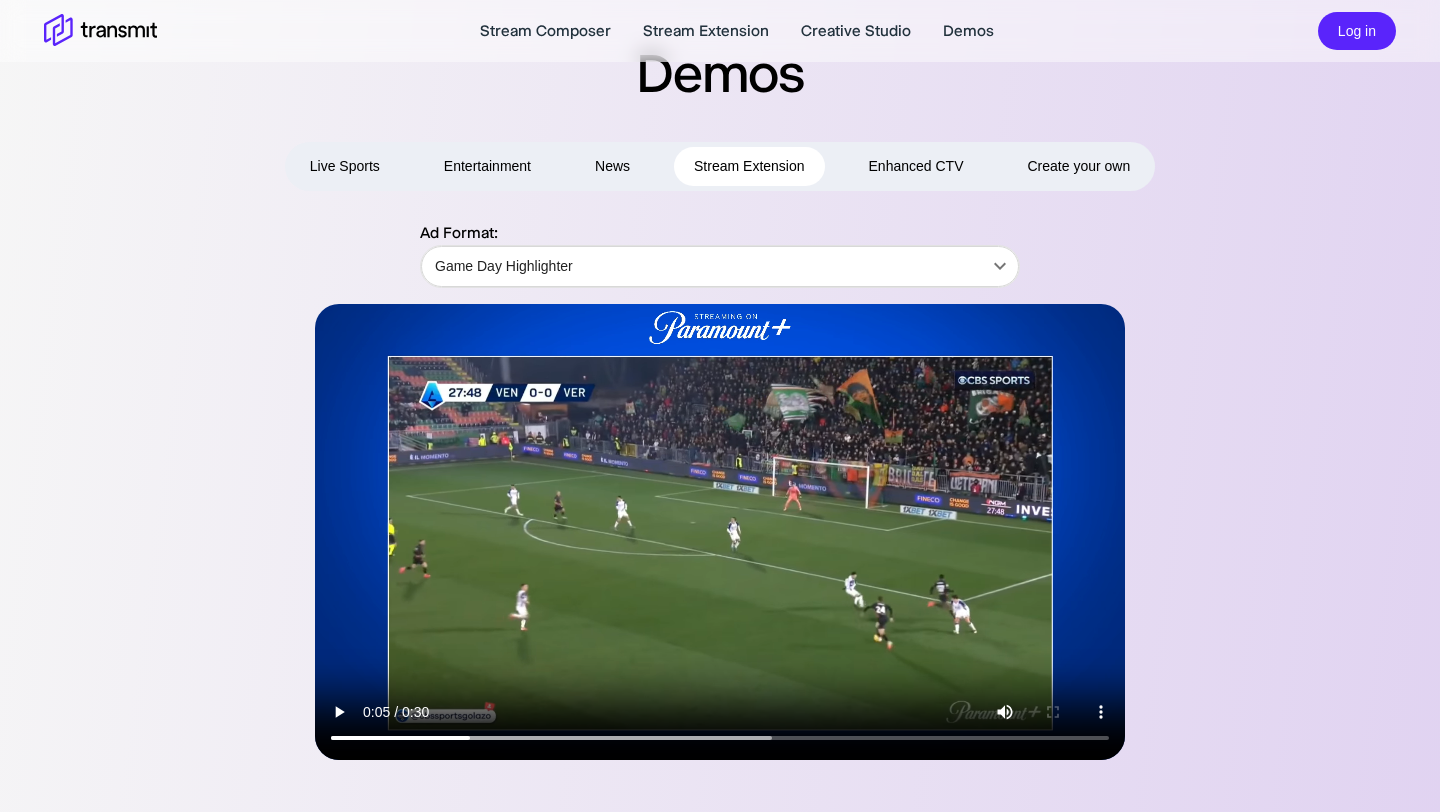 click at bounding box center (720, 532) 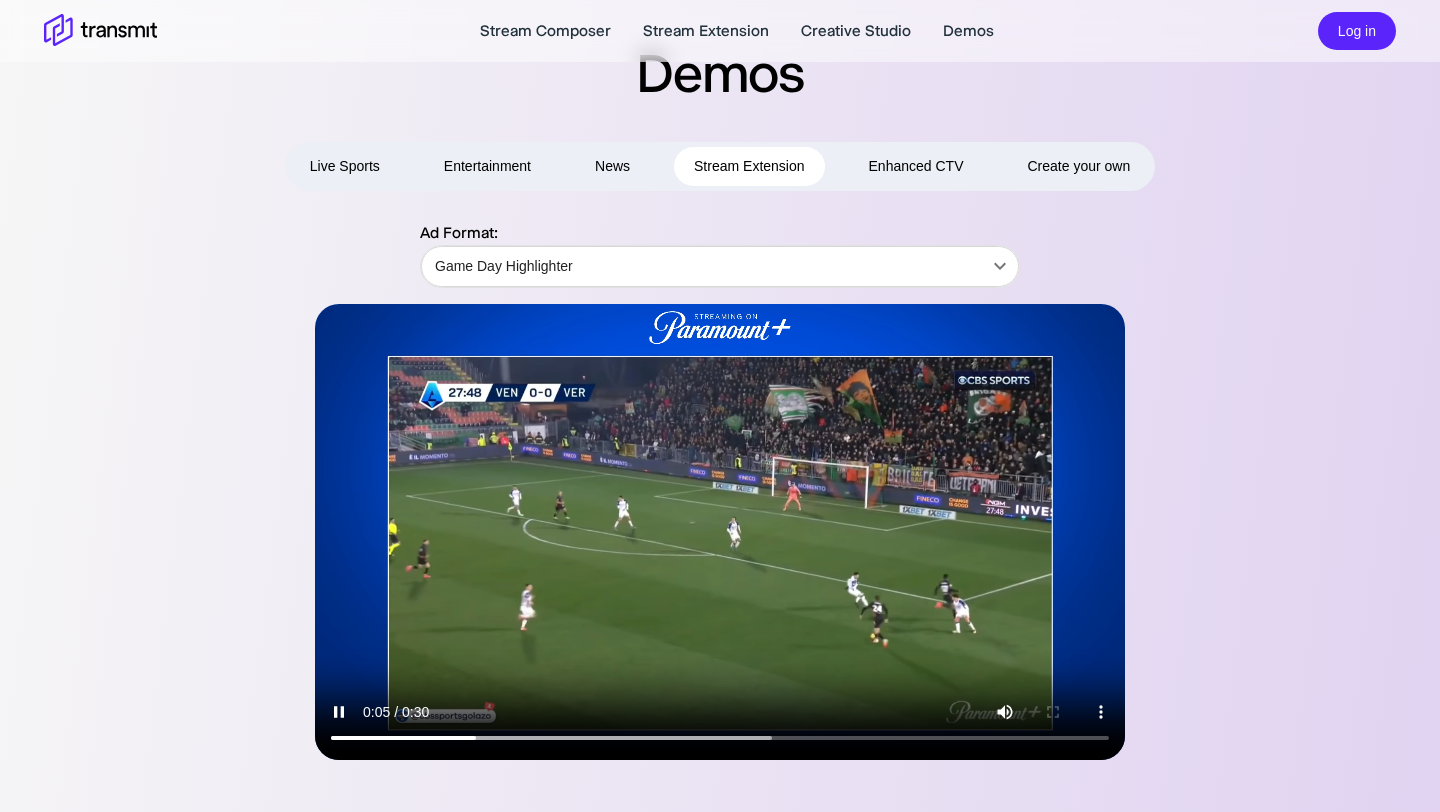 click at bounding box center (720, 532) 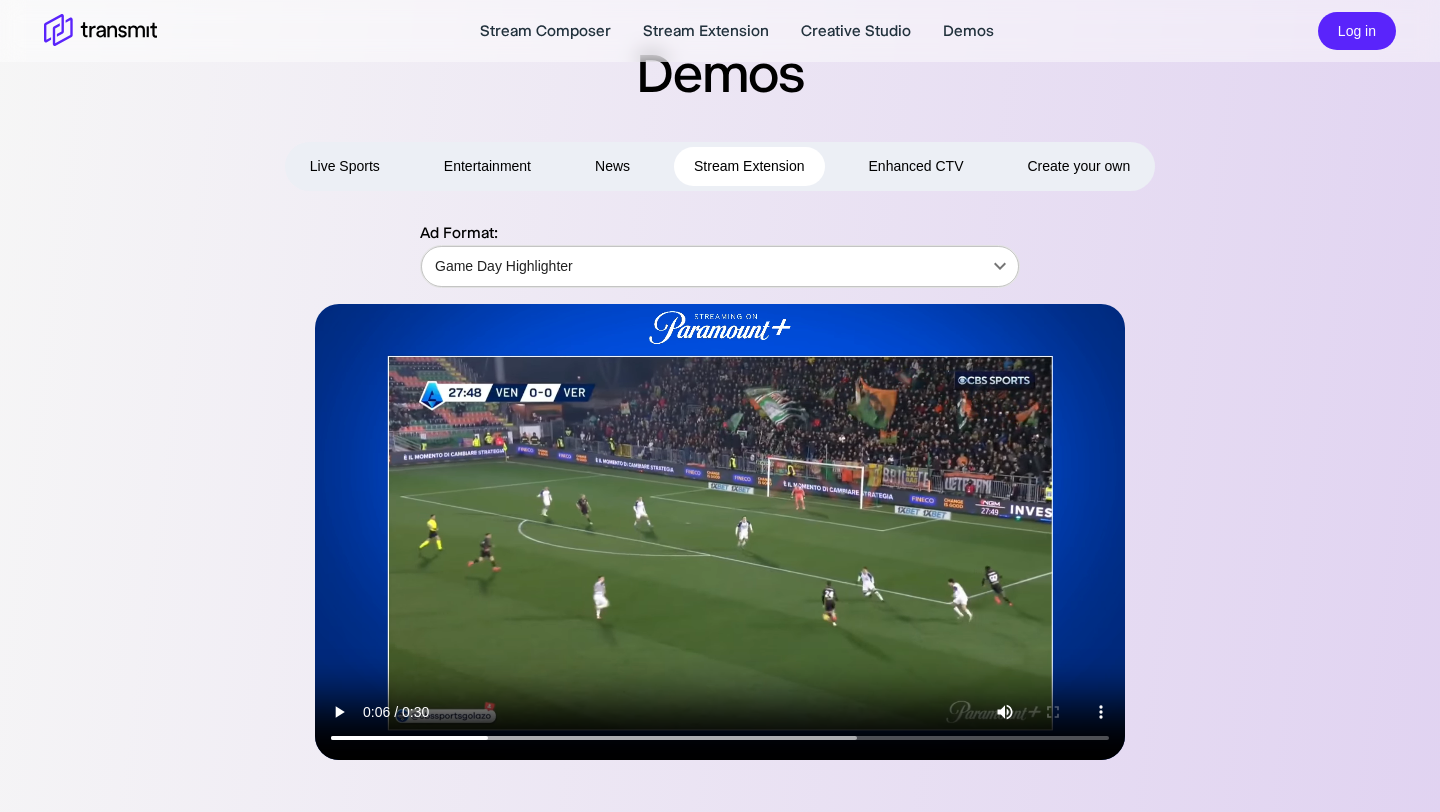 click on "Stream Composer Stream Extension Creative Studio Demos Log in Demos Live Sports Entertainment News Stream Extension Enhanced CTV Create your own Ad Format: Game Day Highlighter Game Day Highlighter ​ Product Stream Composer Stream Extension Creative Studio Demos Careers Press Request a Demo Contact Us Policies Privacy Policy Security Policy Follow Us X Instagram LinkedIn ©  2025  Transmit. All Rights Reserved. Site by   Wheelhouse." at bounding box center [720, 380] 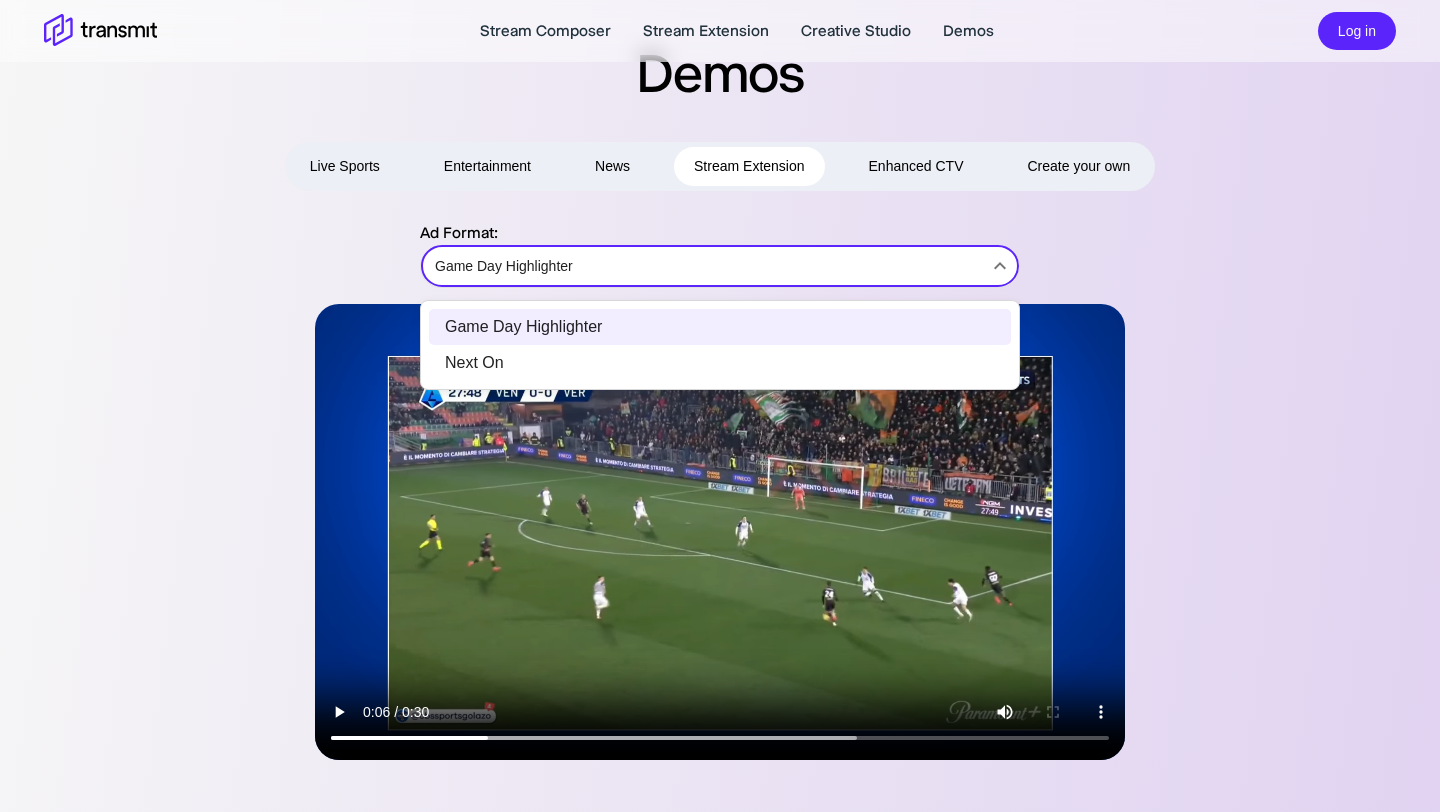 click on "Next On" at bounding box center [720, 363] 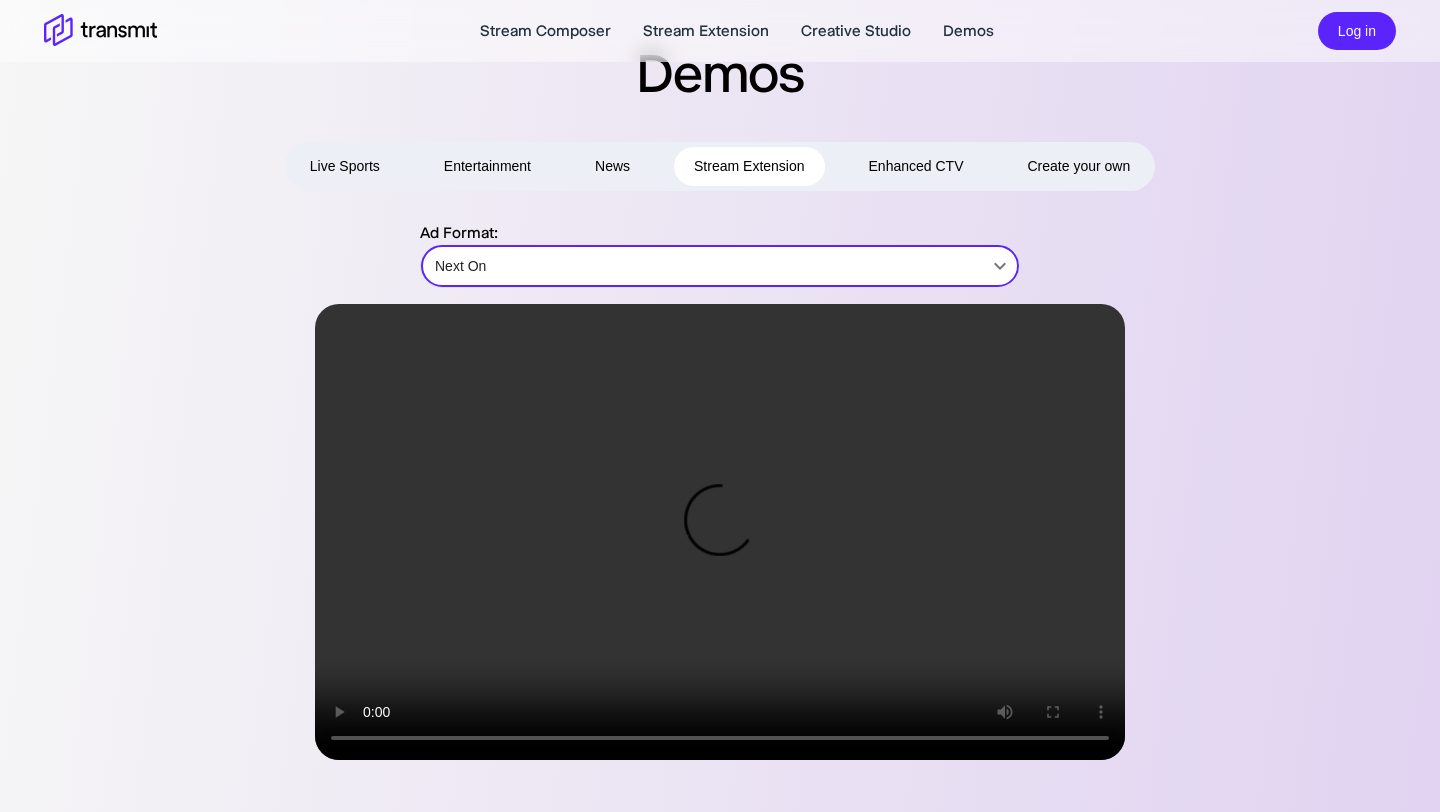 click at bounding box center (720, 532) 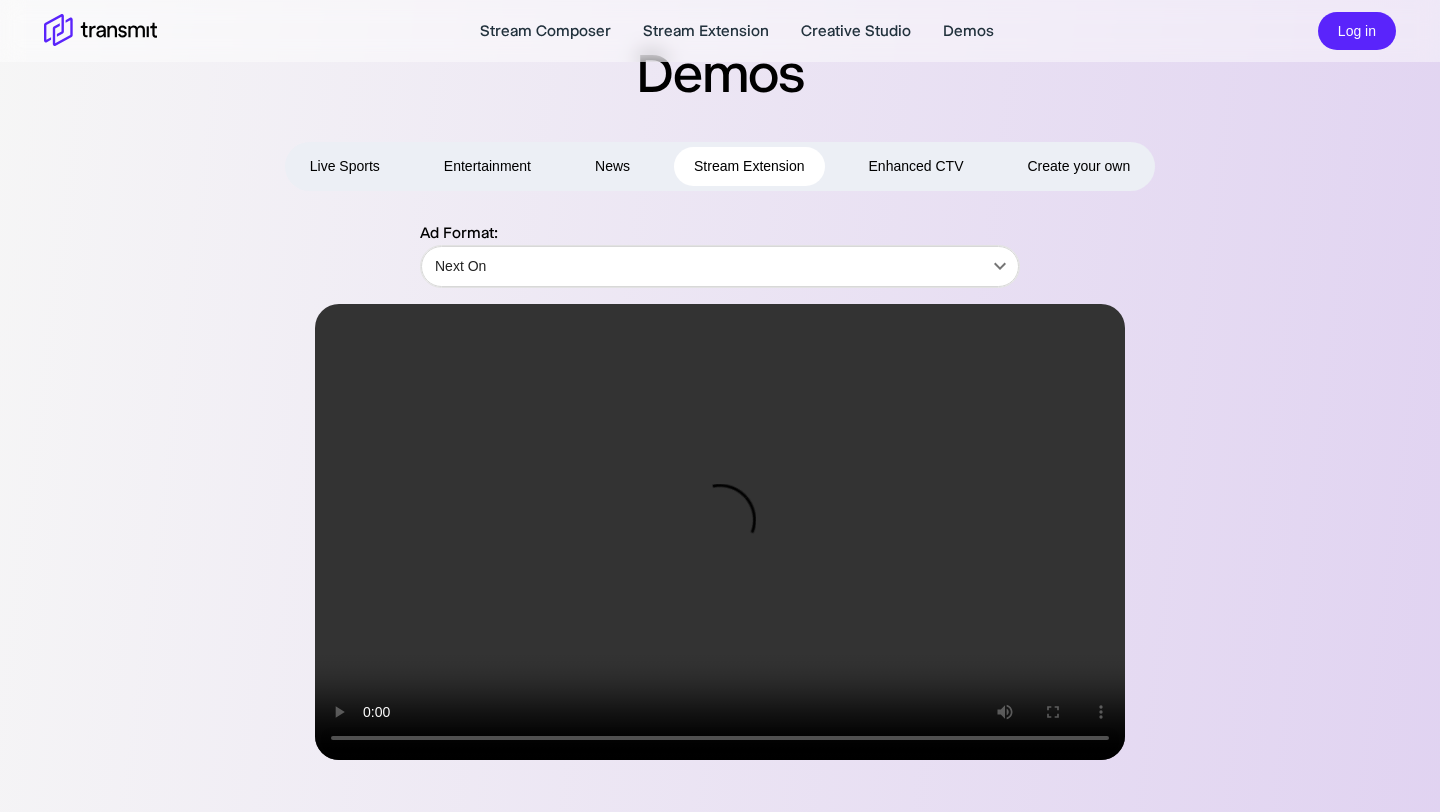 click at bounding box center (720, 532) 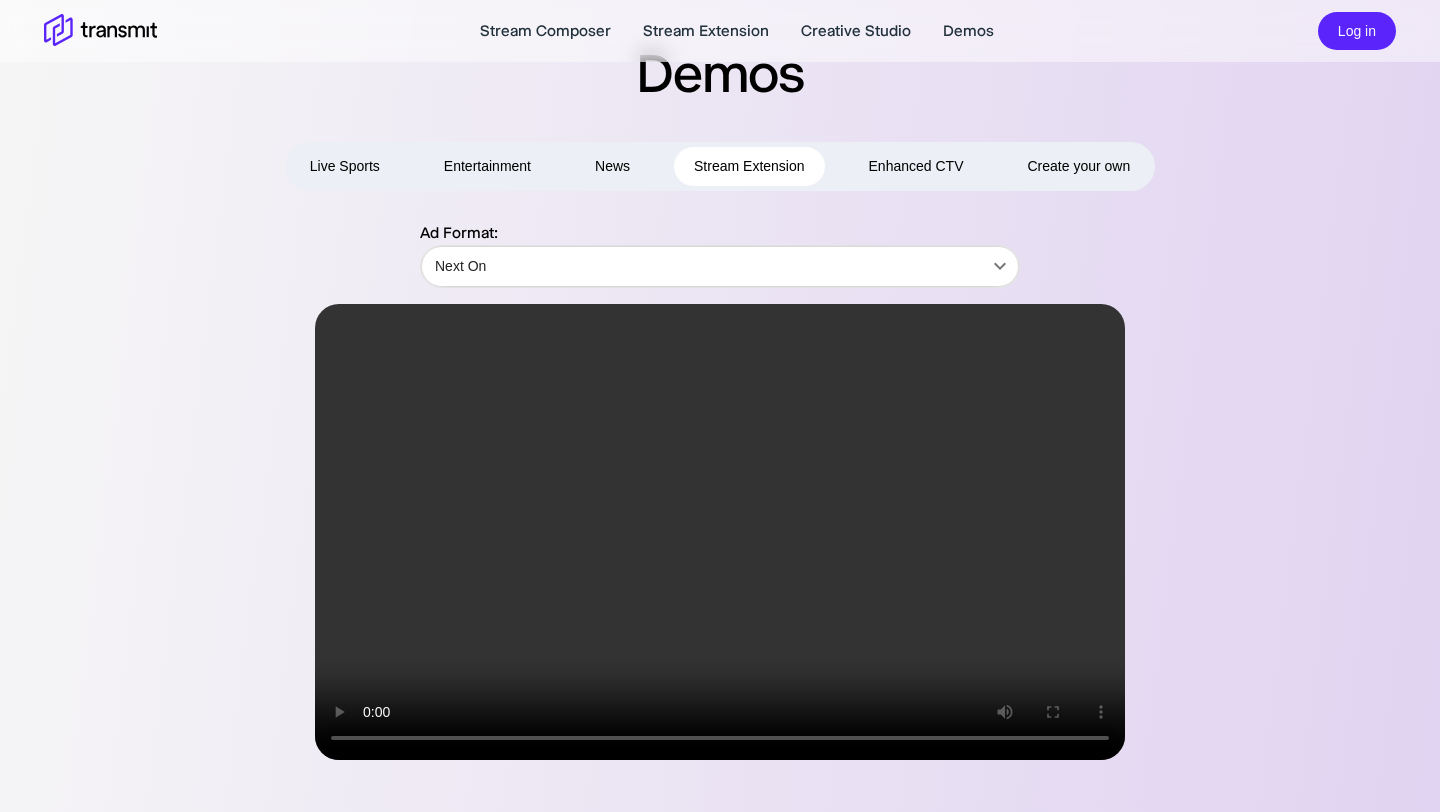click on "Enhanced CTV" at bounding box center (916, 166) 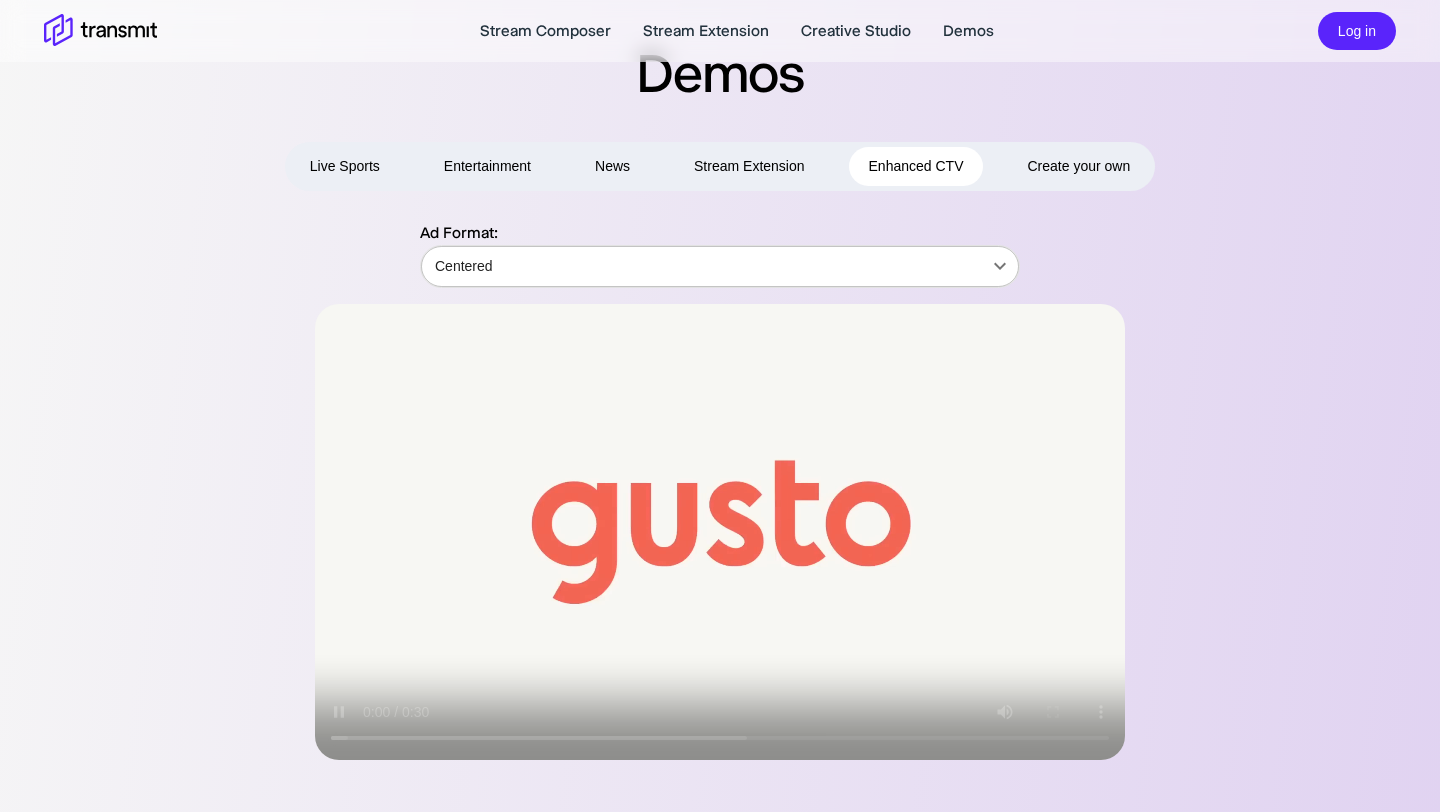 click on "Stream Composer Stream Extension Creative Studio Demos Log in Demos Live Sports Entertainment News Stream Extension Enhanced CTV Create your own Ad Format: Centered Centered ​ Product Stream Composer Stream Extension Creative Studio Demos Careers Press Request a Demo Contact Us Policies Privacy Policy Security Policy Follow Us X Instagram LinkedIn ©  2025  Transmit. All Rights Reserved. Site by   Wheelhouse." at bounding box center (720, 380) 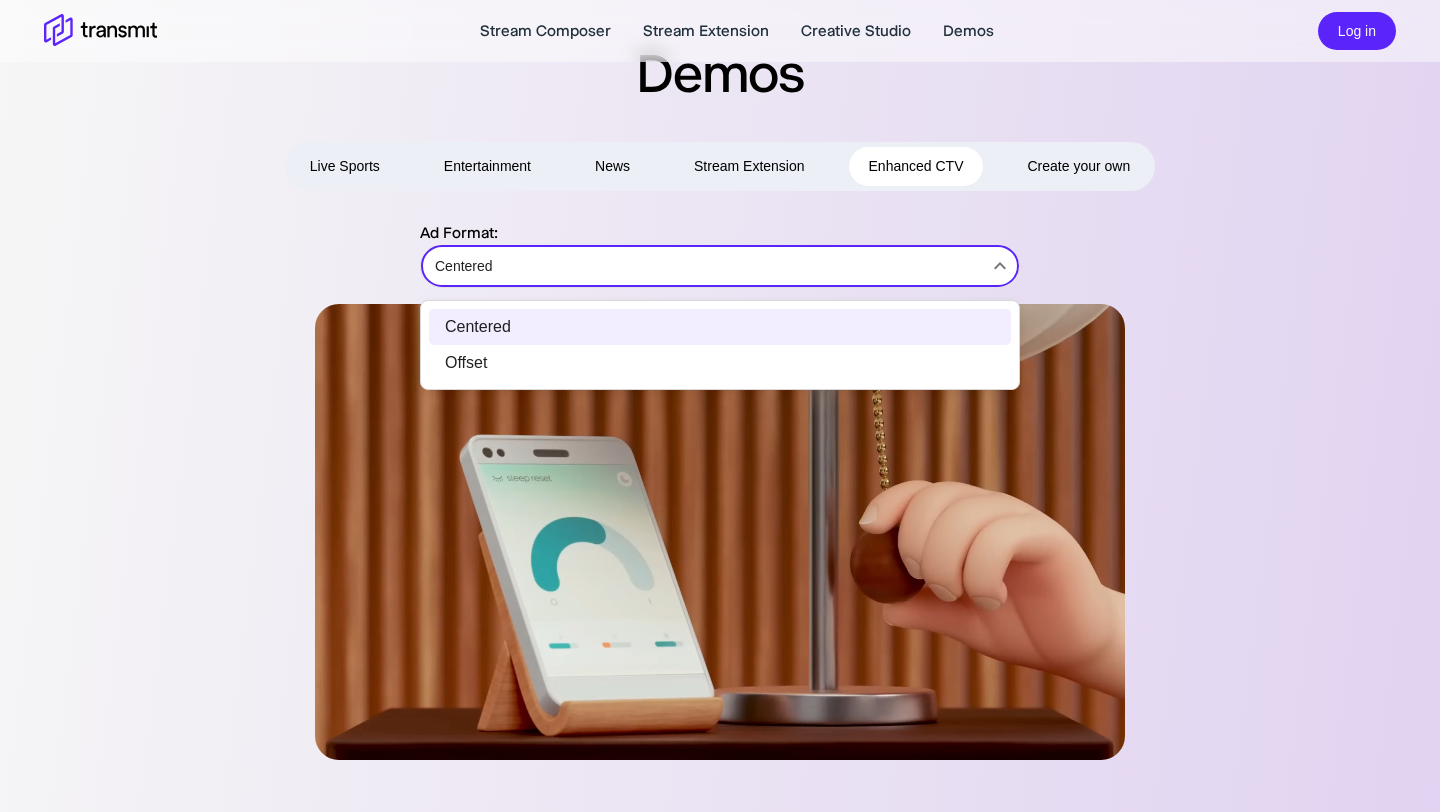 click at bounding box center (720, 406) 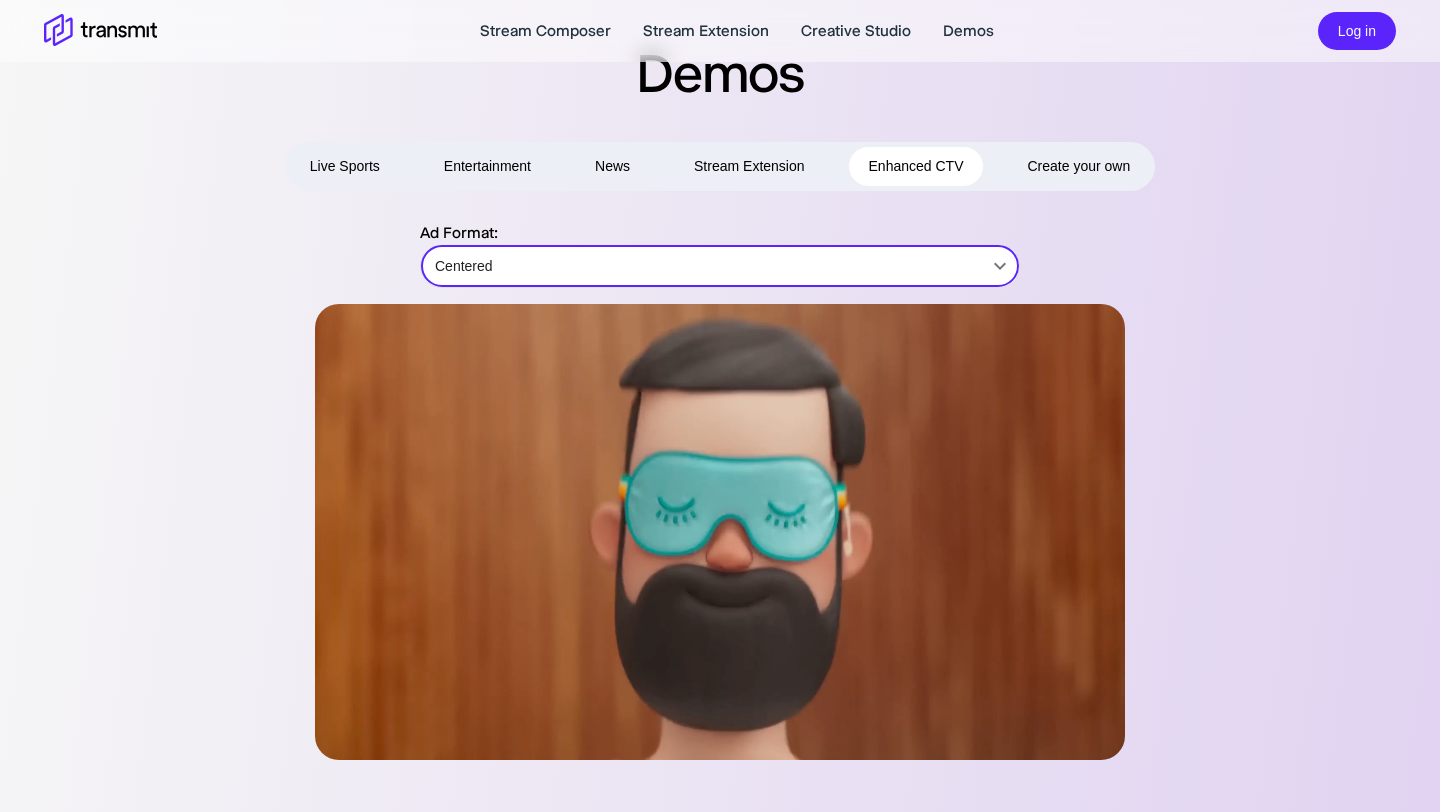 click on "Stream Composer Stream Extension Creative Studio Demos Log in Demos Live Sports Entertainment News Stream Extension Enhanced CTV Create your own Ad Format: Centered Centered ​ Product Stream Composer Stream Extension Creative Studio Demos Careers Press Request a Demo Contact Us Policies Privacy Policy Security Policy Follow Us X Instagram LinkedIn ©  2025  Transmit. All Rights Reserved. Site by   Wheelhouse." at bounding box center [720, 380] 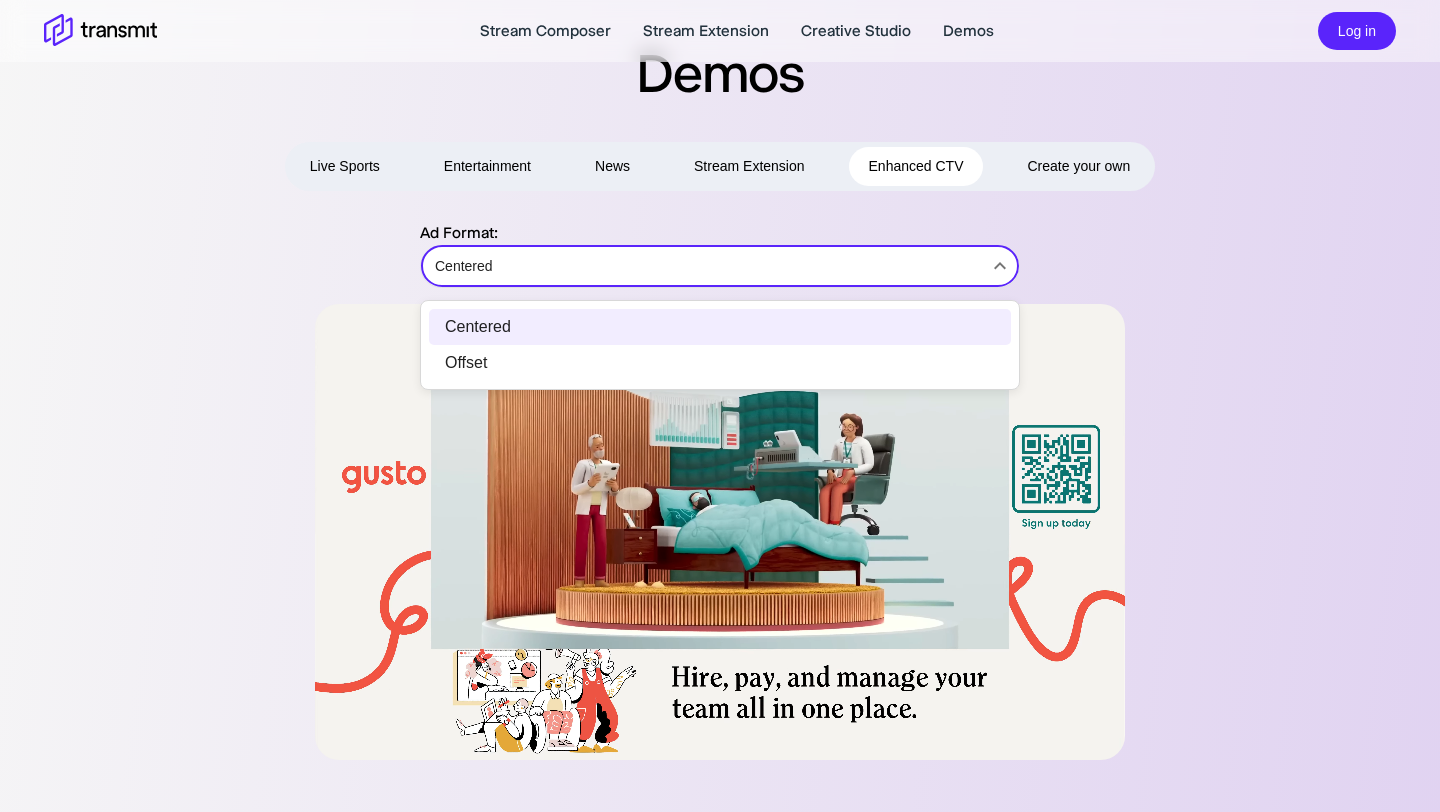 click on "Offset" at bounding box center [720, 363] 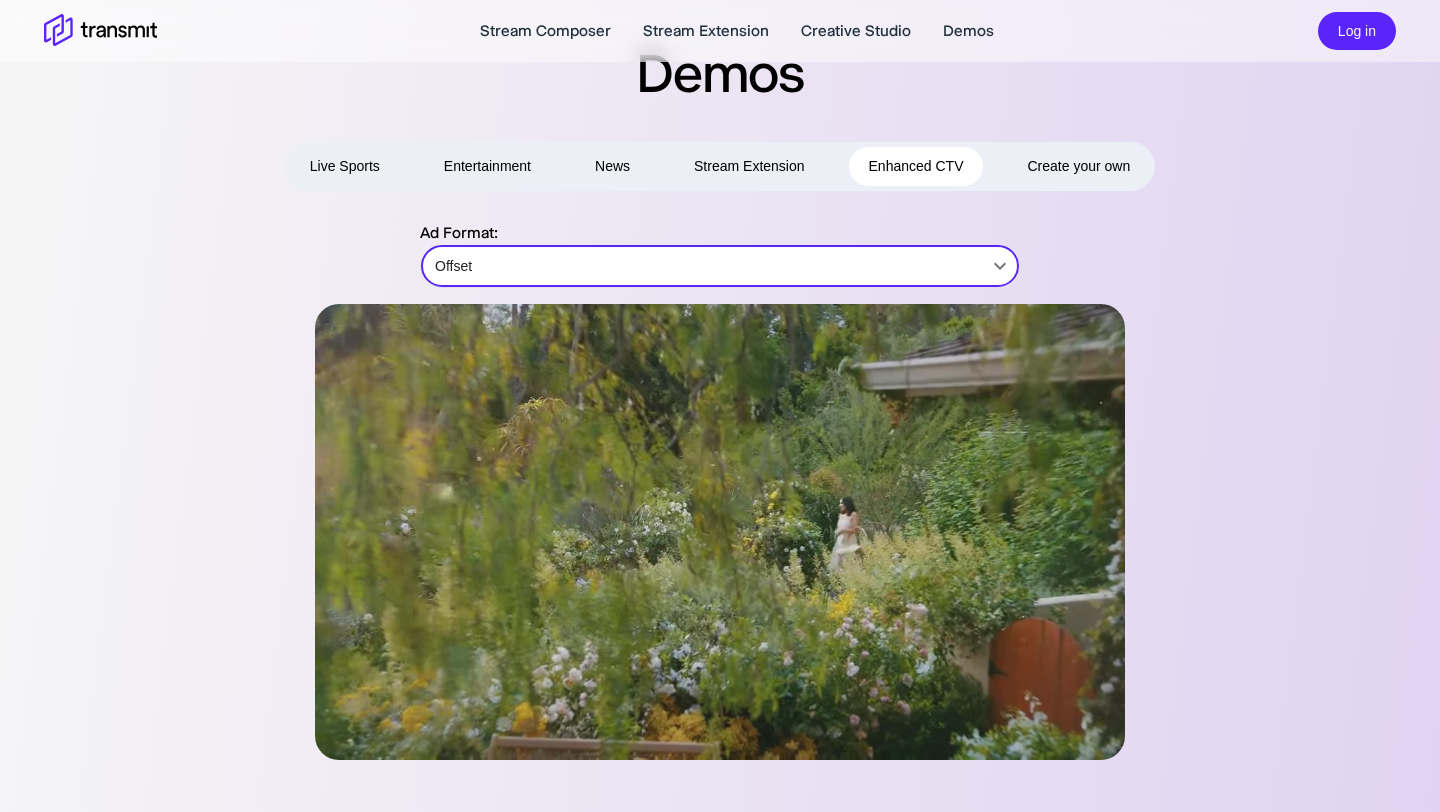 click at bounding box center [720, 532] 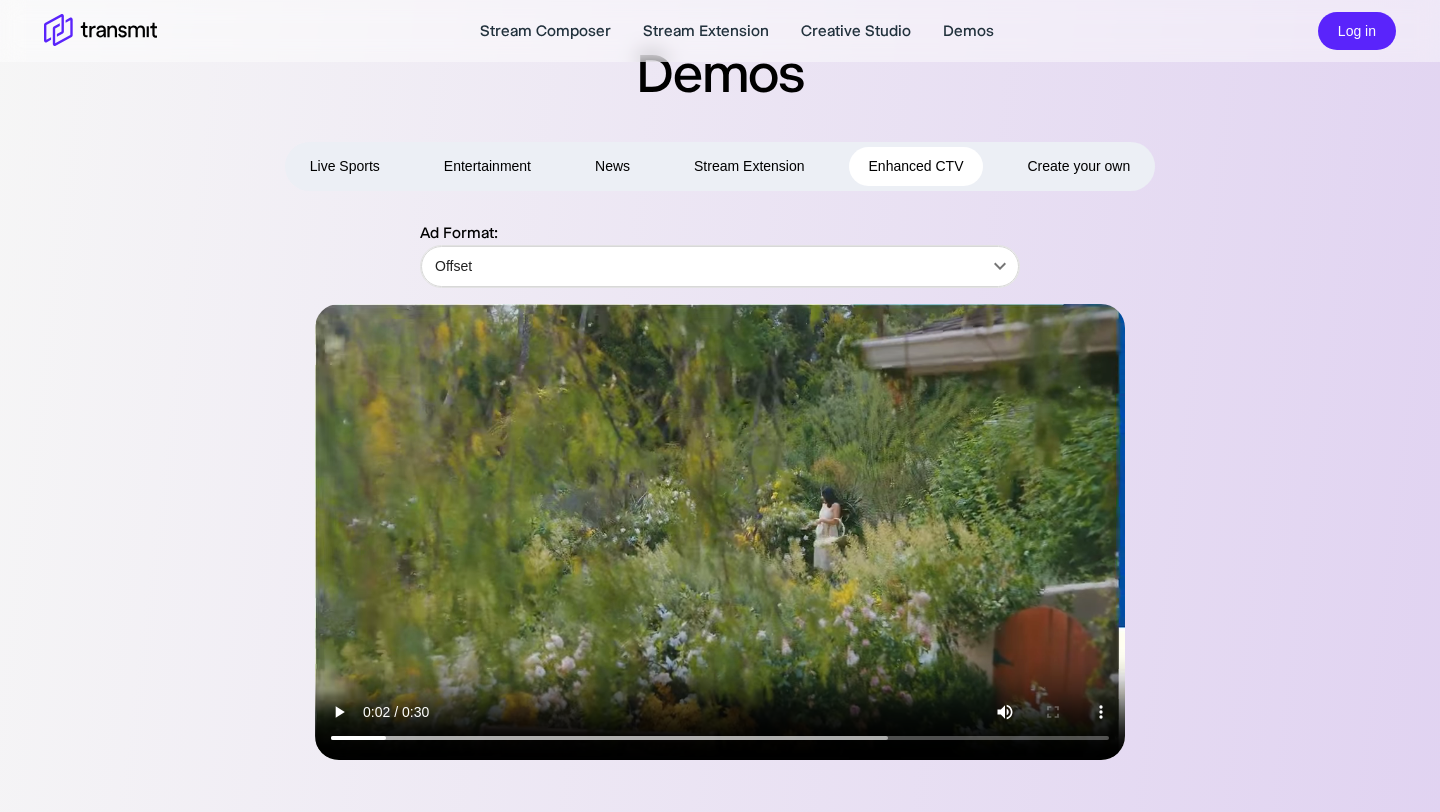 click at bounding box center (720, 532) 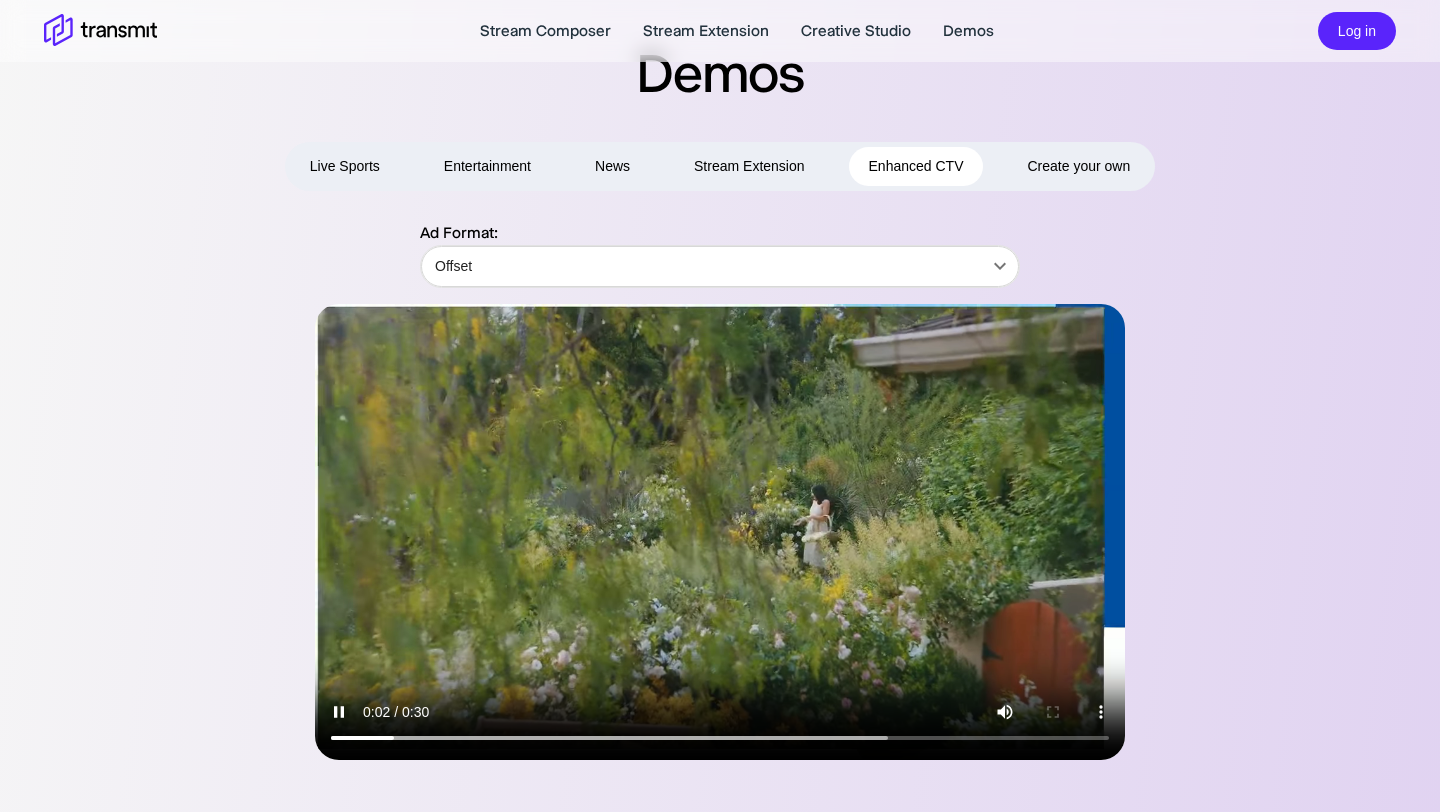 click at bounding box center (720, 532) 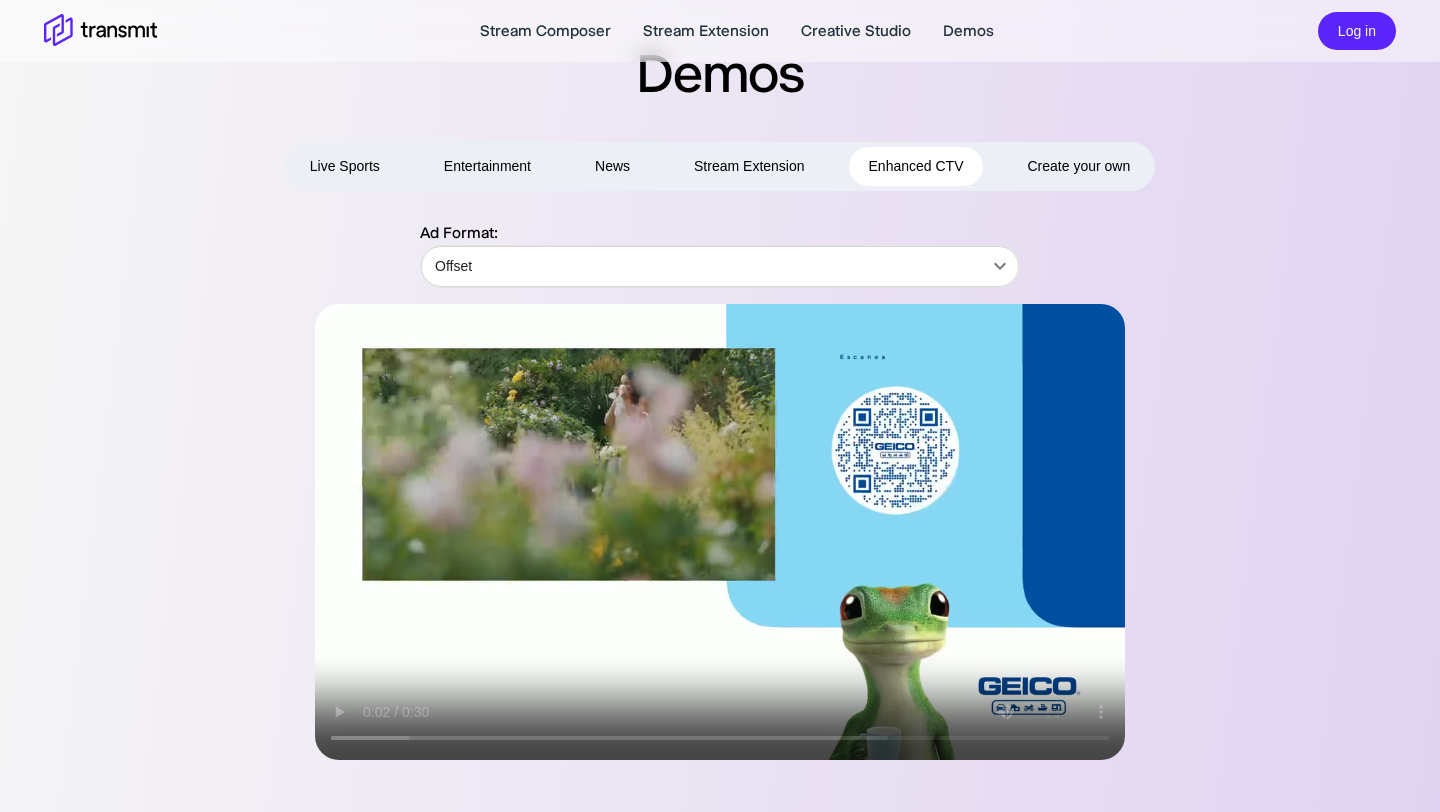 click on "Live Sports Entertainment News Stream Extension Enhanced CTV Create your own Ad Format: Offset Offset ​" at bounding box center [720, 451] 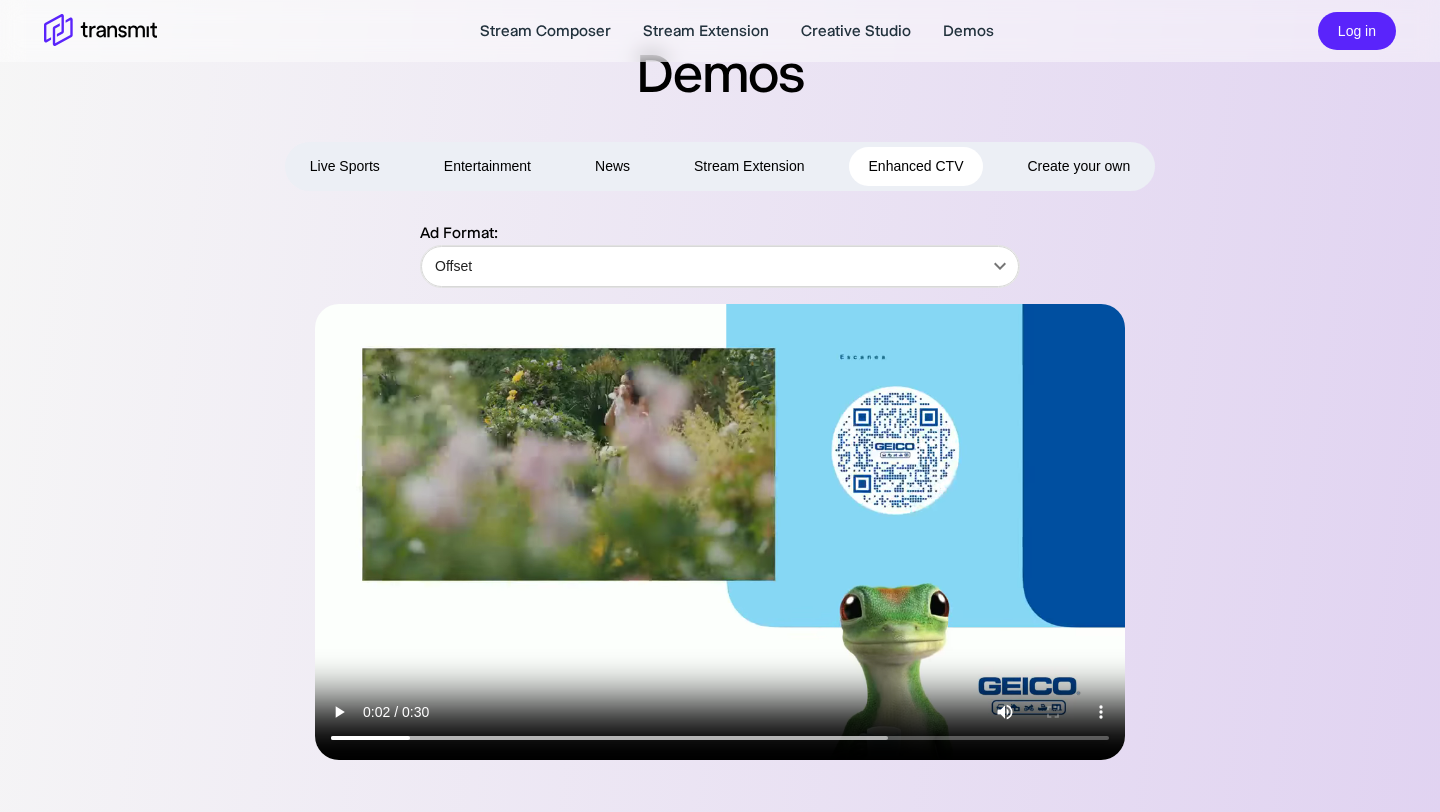 click on "Create your own" at bounding box center [1078, 166] 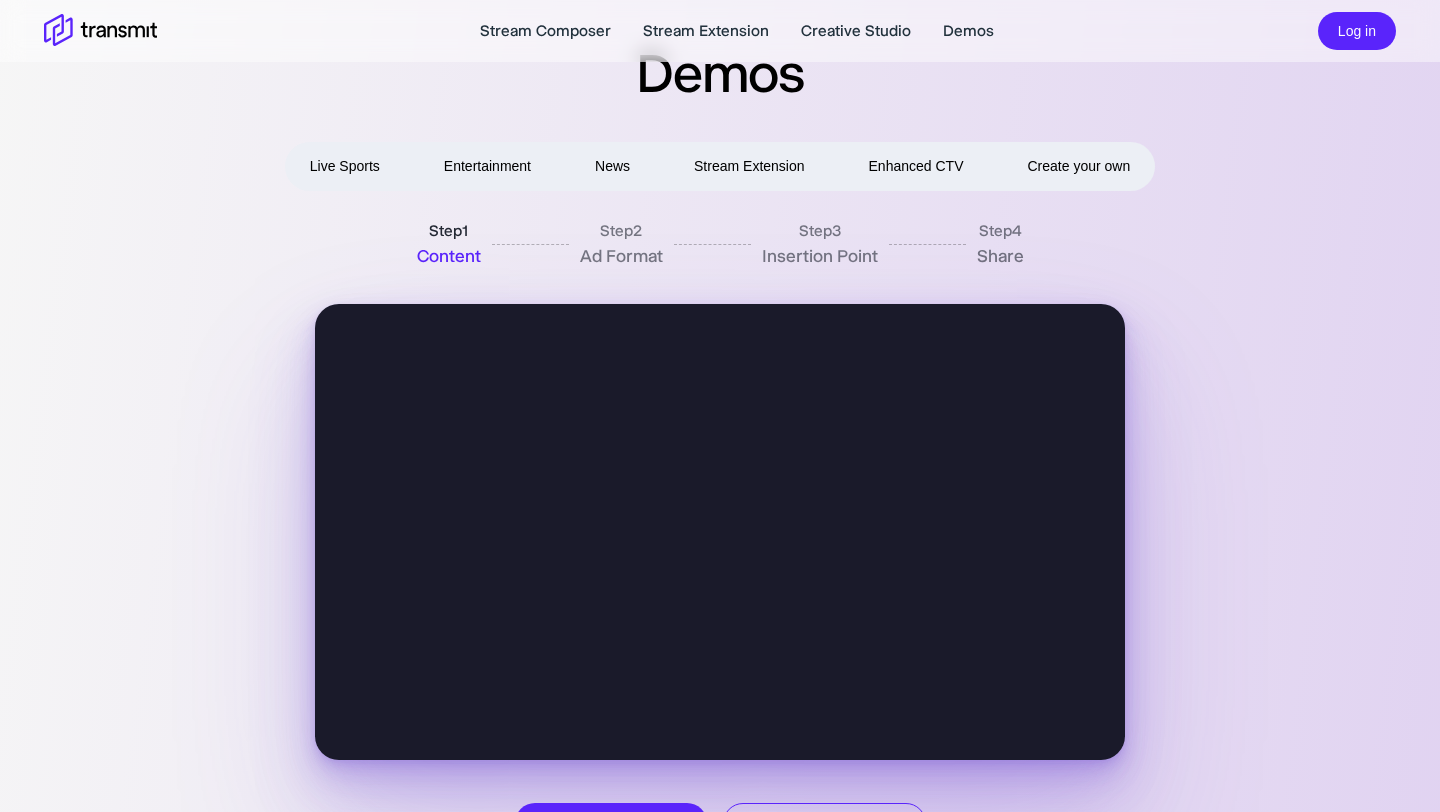 click on "Create your own" at bounding box center (1078, 166) 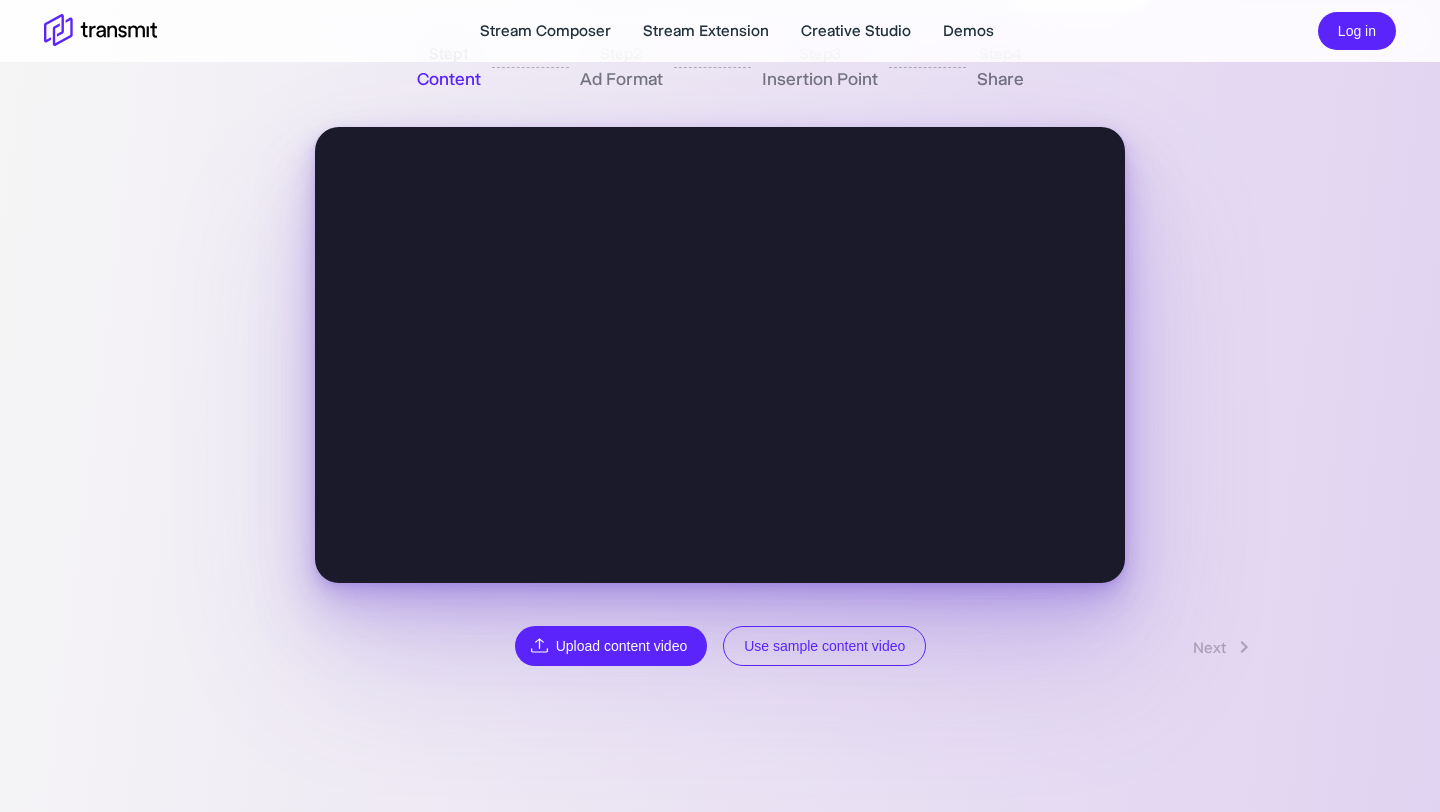 scroll, scrollTop: 232, scrollLeft: 0, axis: vertical 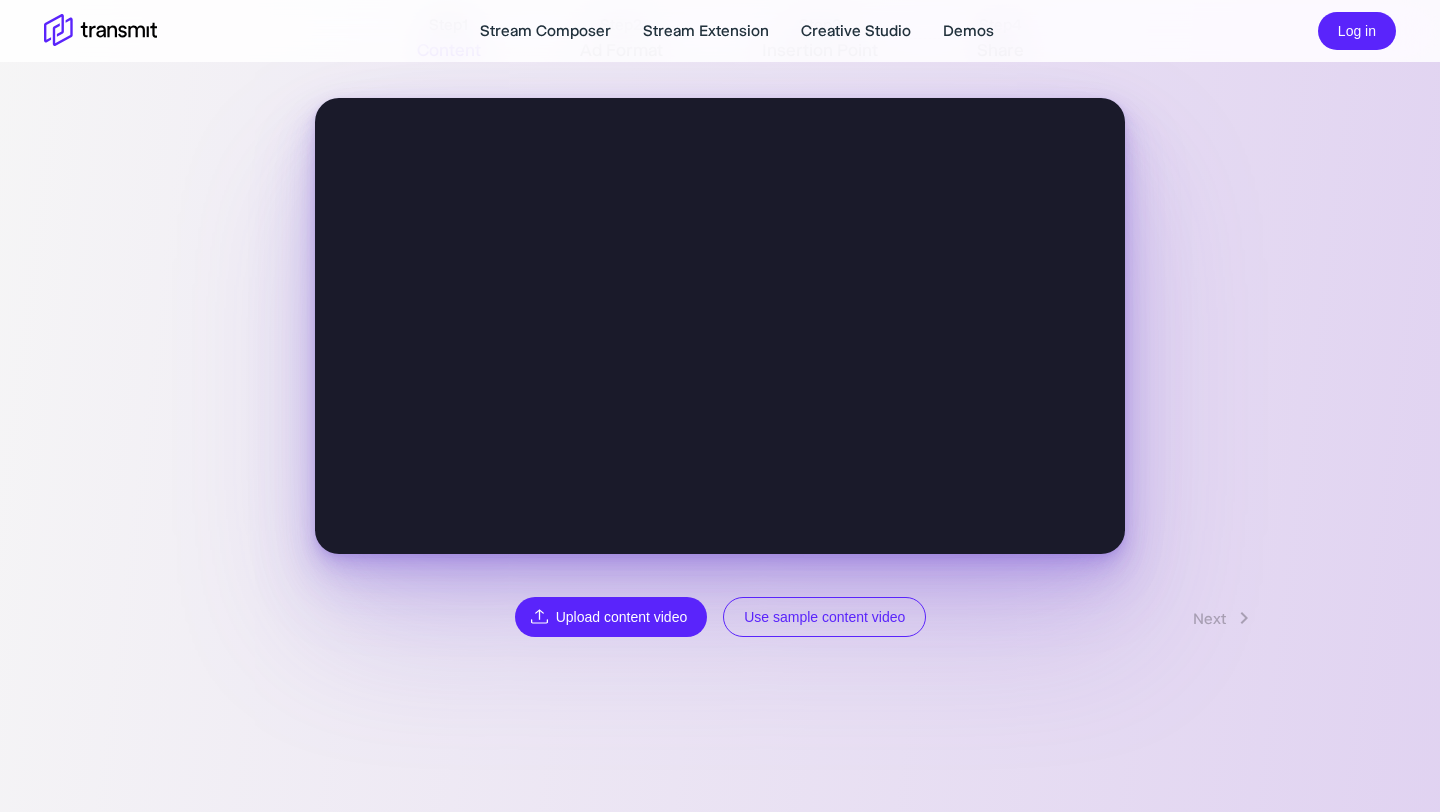 click on "Use sample content video" at bounding box center (824, 617) 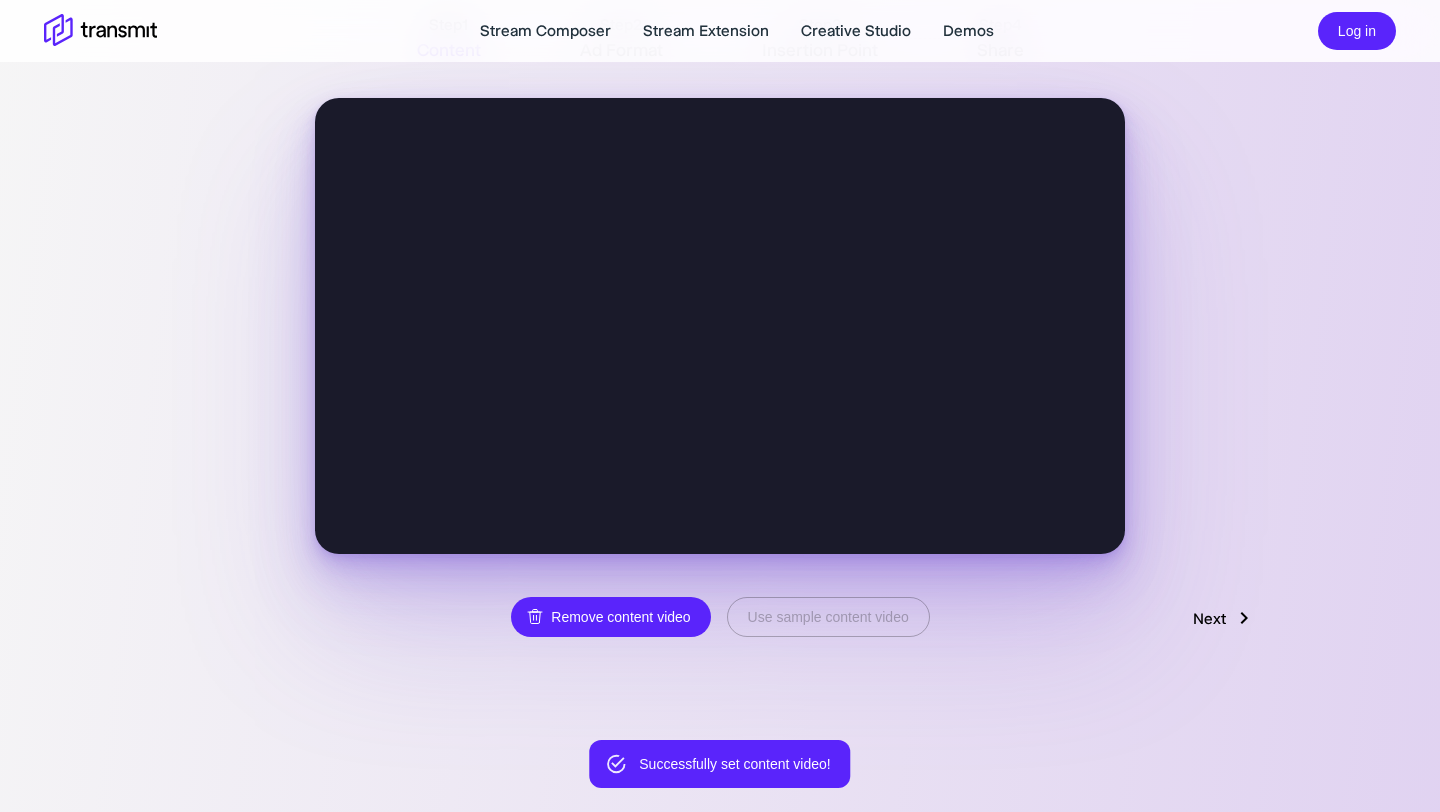 click on "Next" at bounding box center (1224, 618) 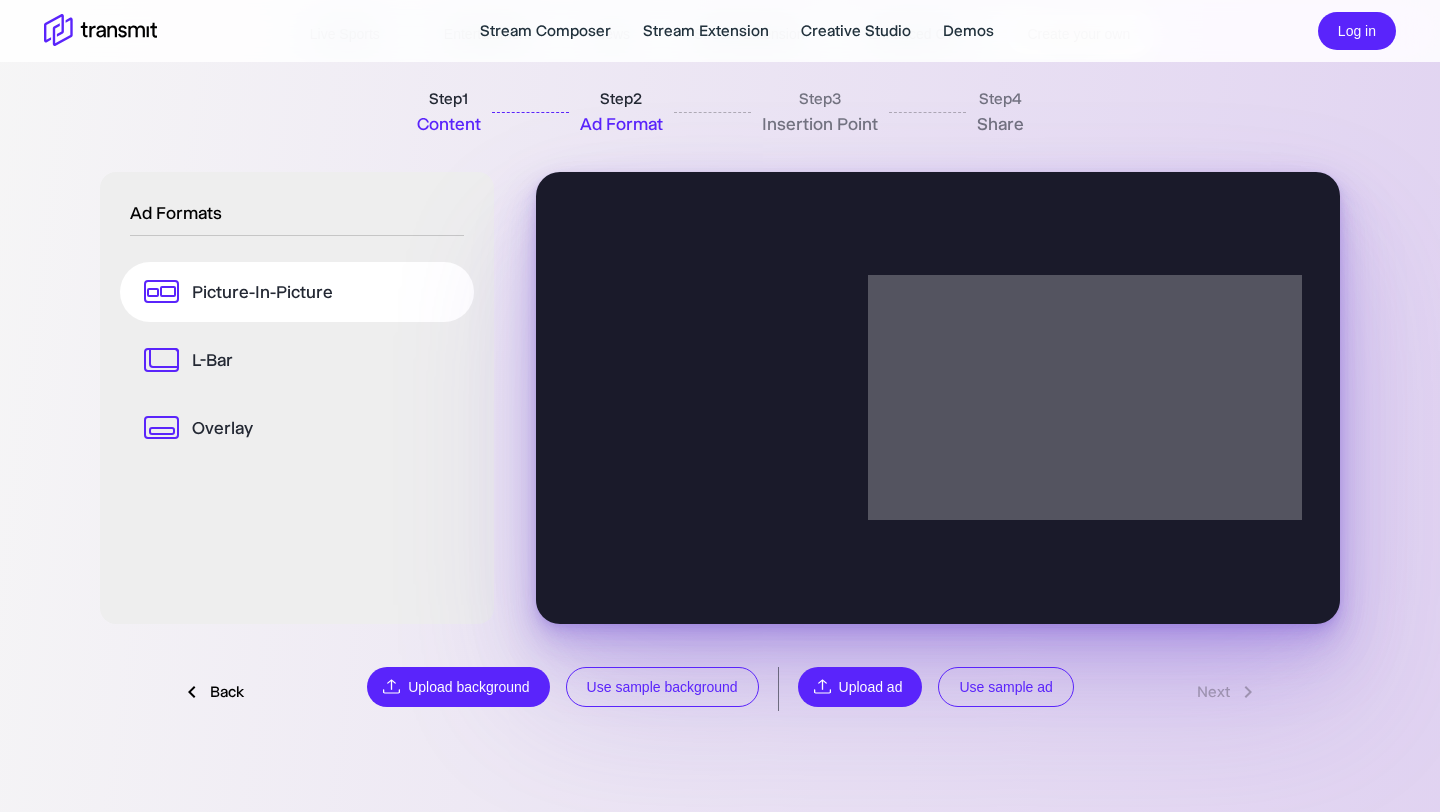 scroll, scrollTop: 157, scrollLeft: 0, axis: vertical 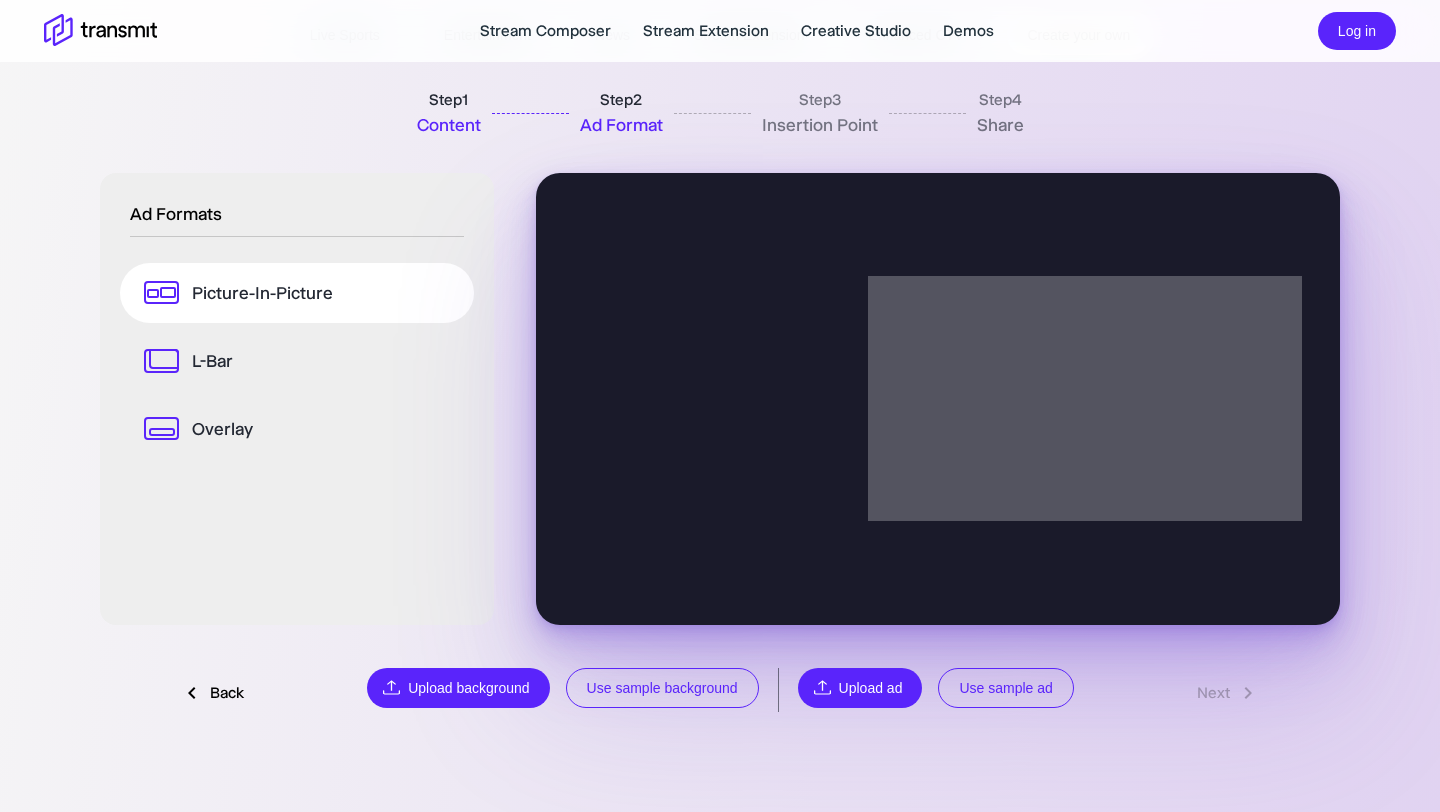 click on "L-Bar" at bounding box center (297, 361) 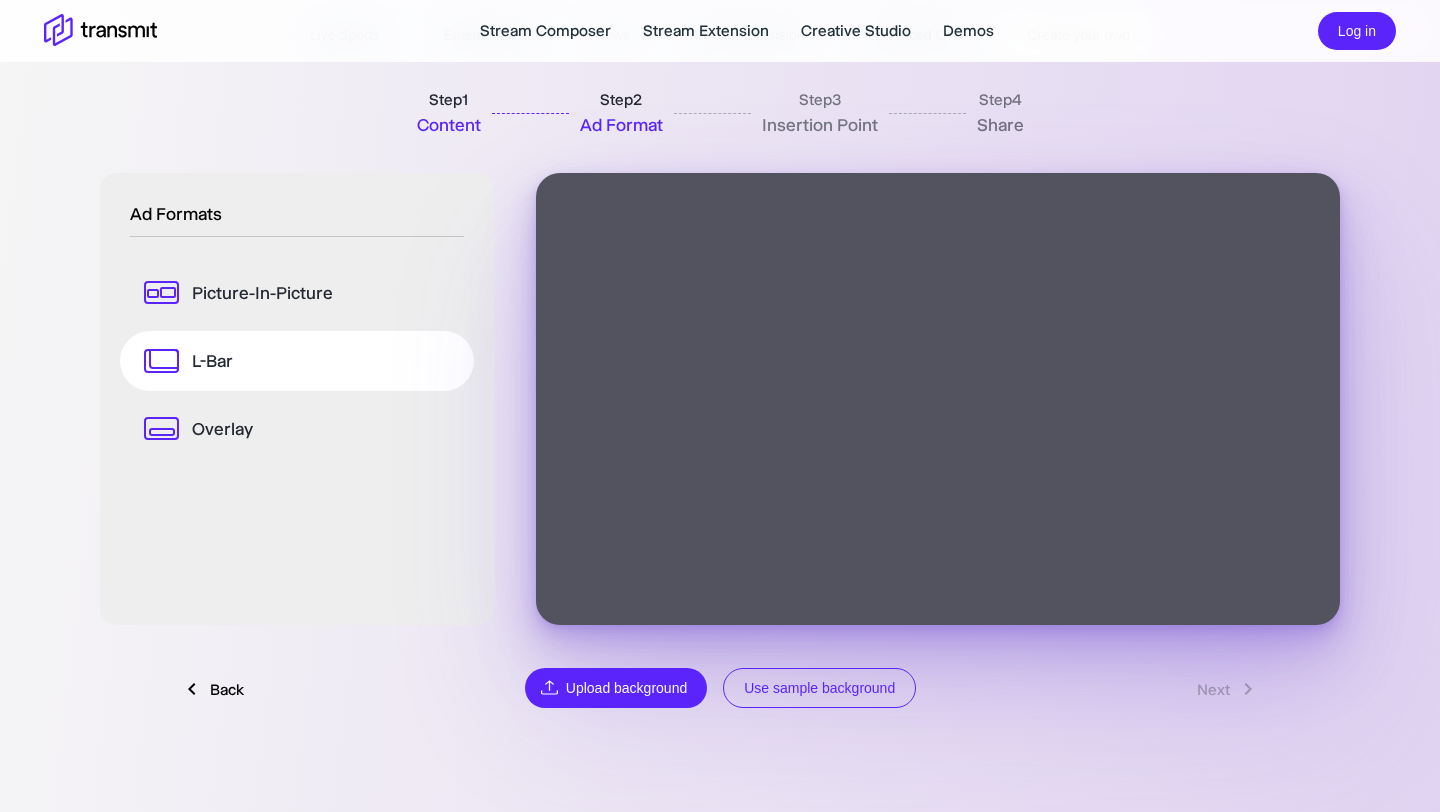 click on "Overlay" at bounding box center (297, 429) 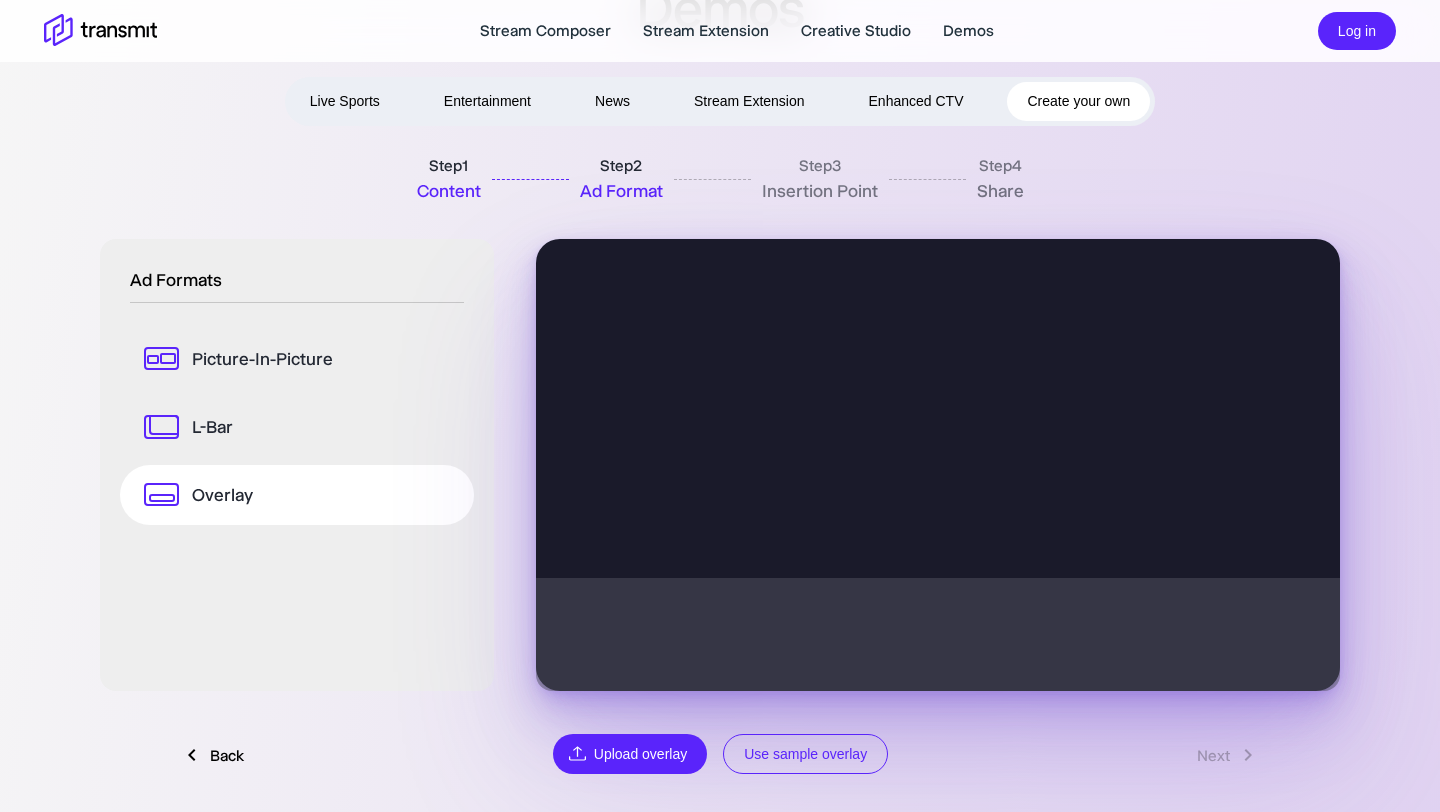 scroll, scrollTop: 87, scrollLeft: 0, axis: vertical 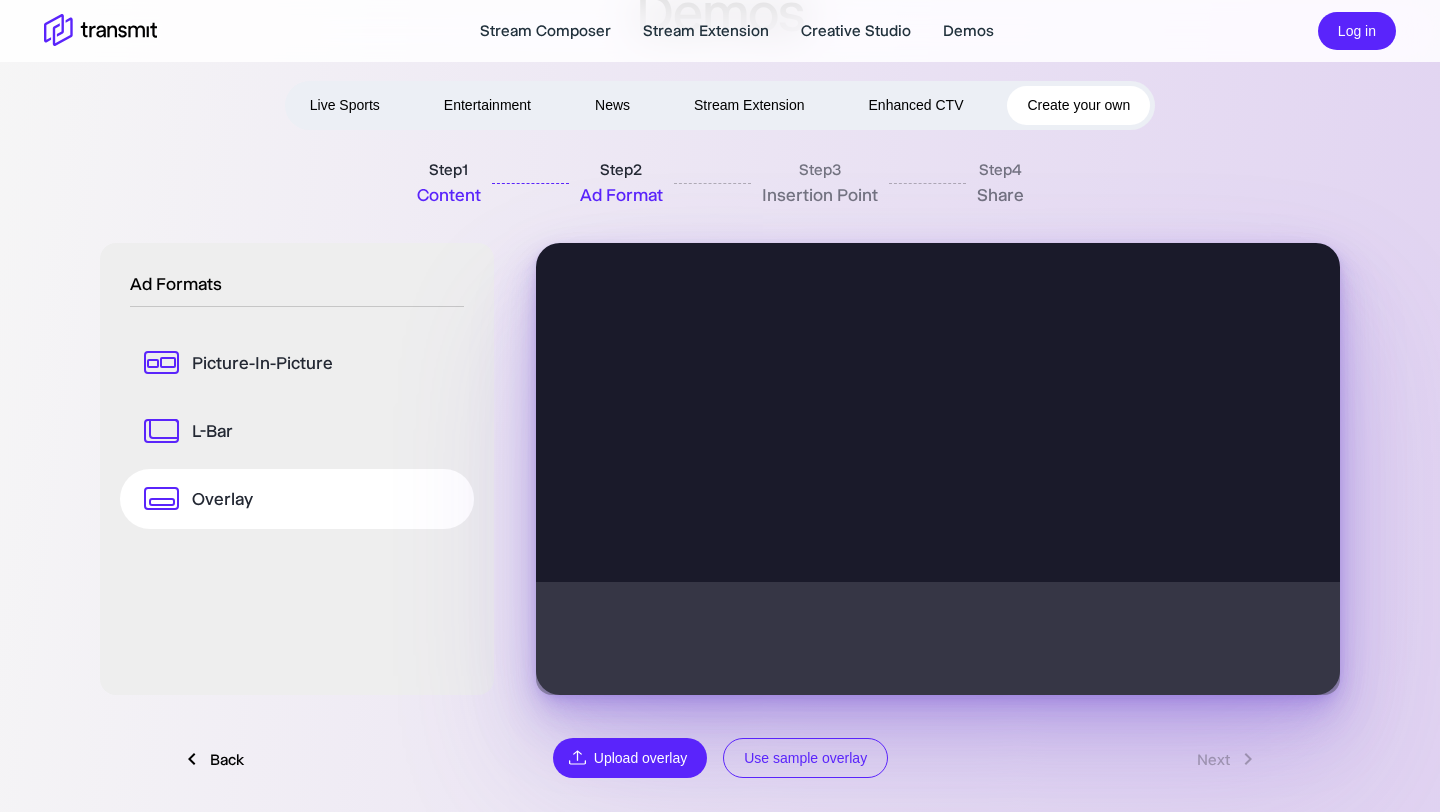 click on "Enhanced CTV" at bounding box center (916, 105) 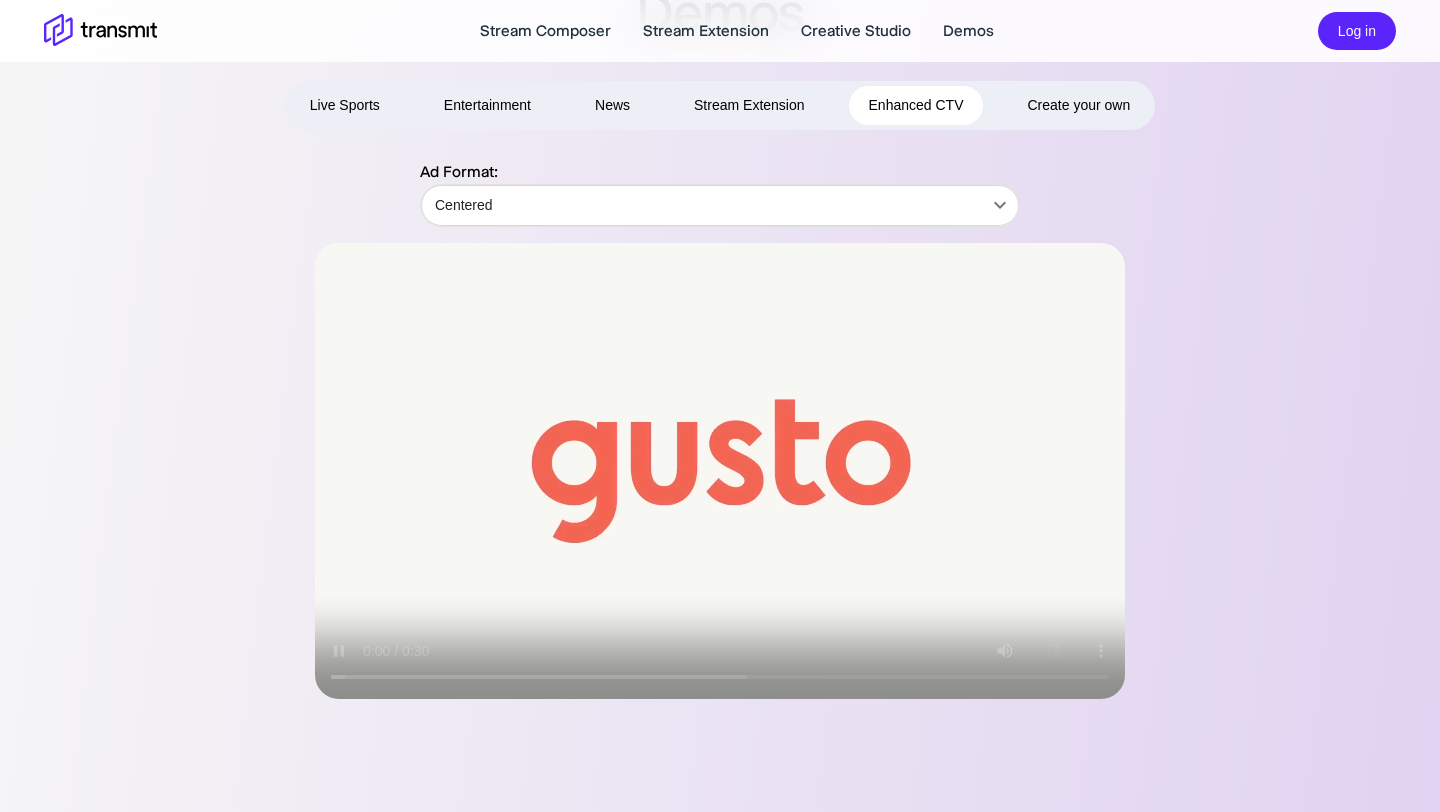 click at bounding box center [720, 471] 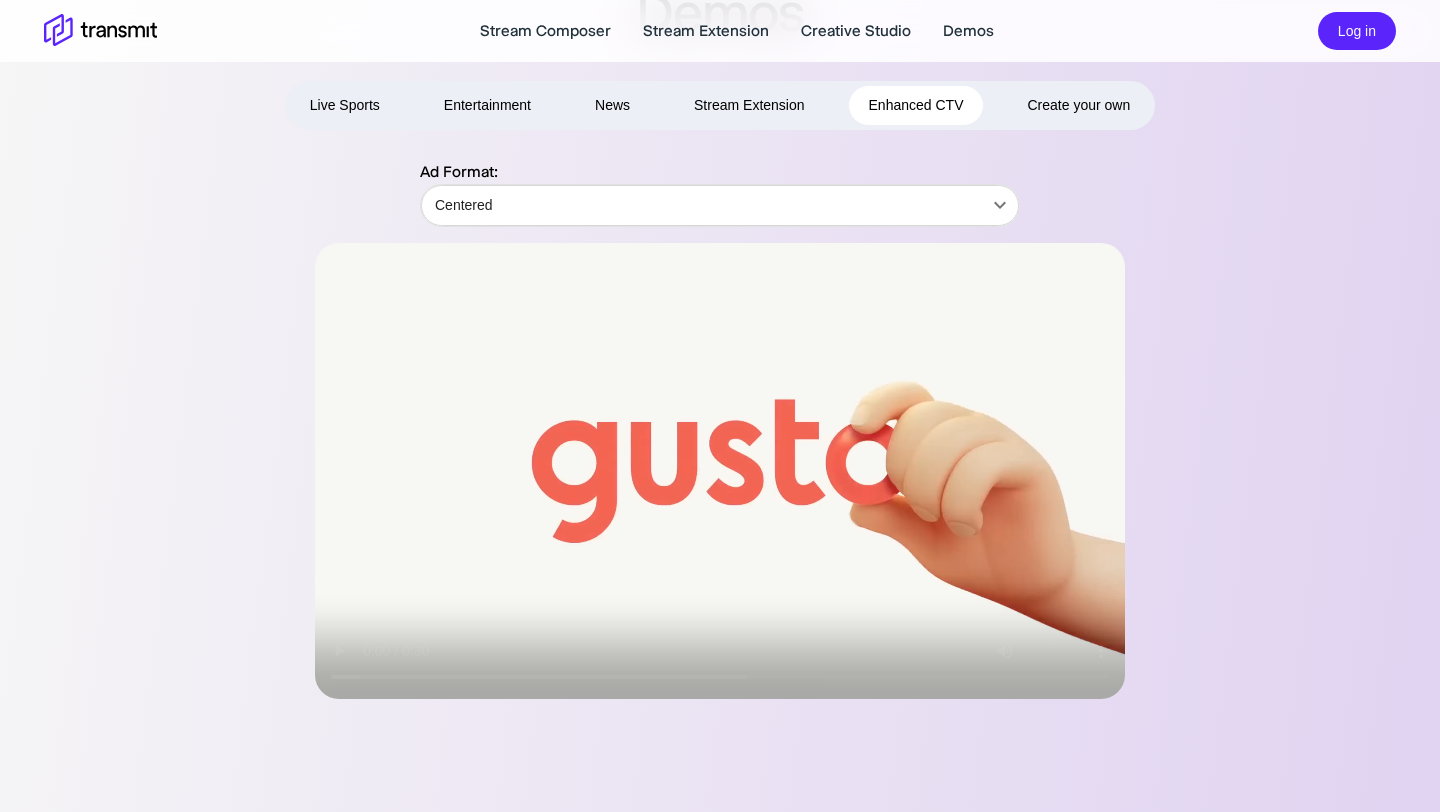 click at bounding box center (720, 471) 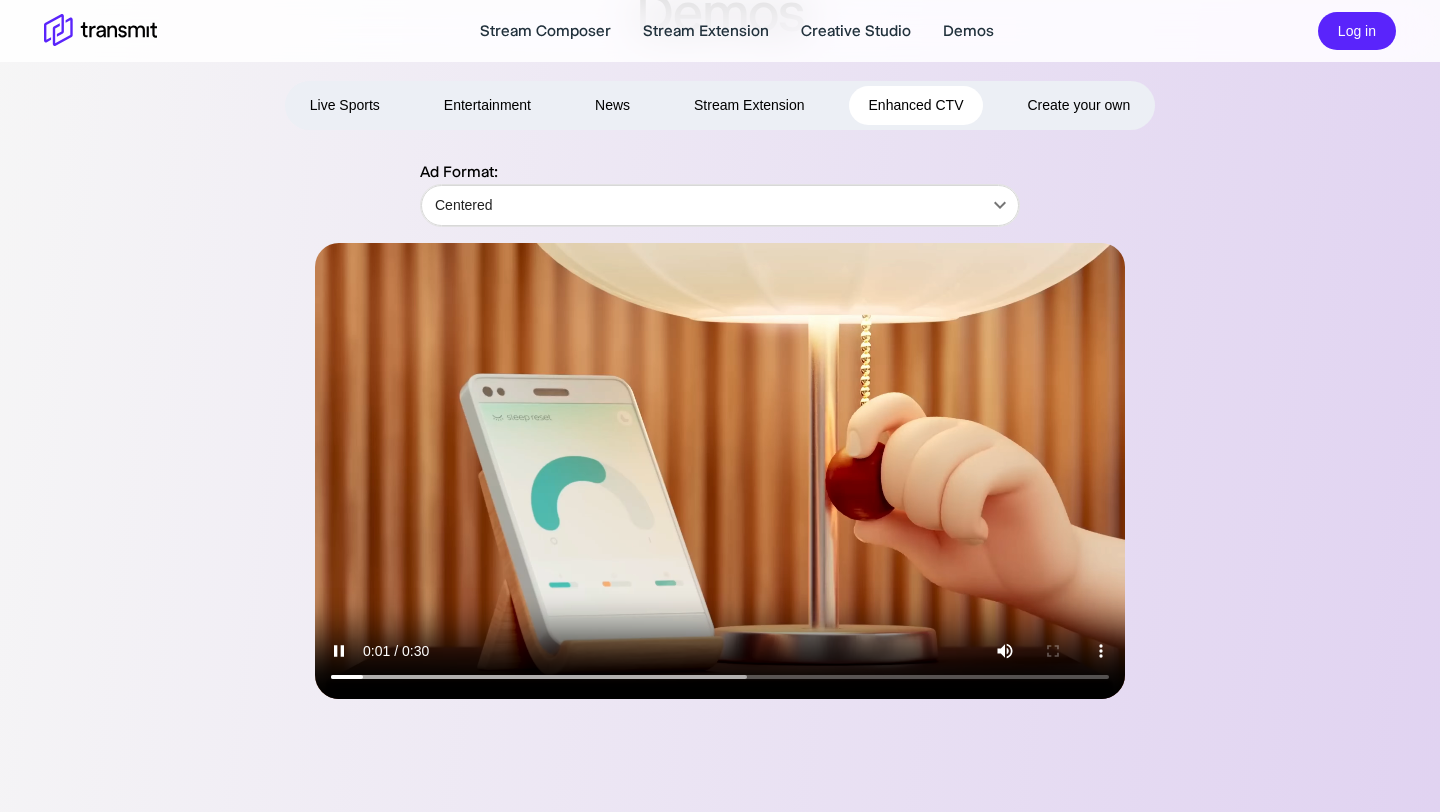 click at bounding box center (720, 471) 